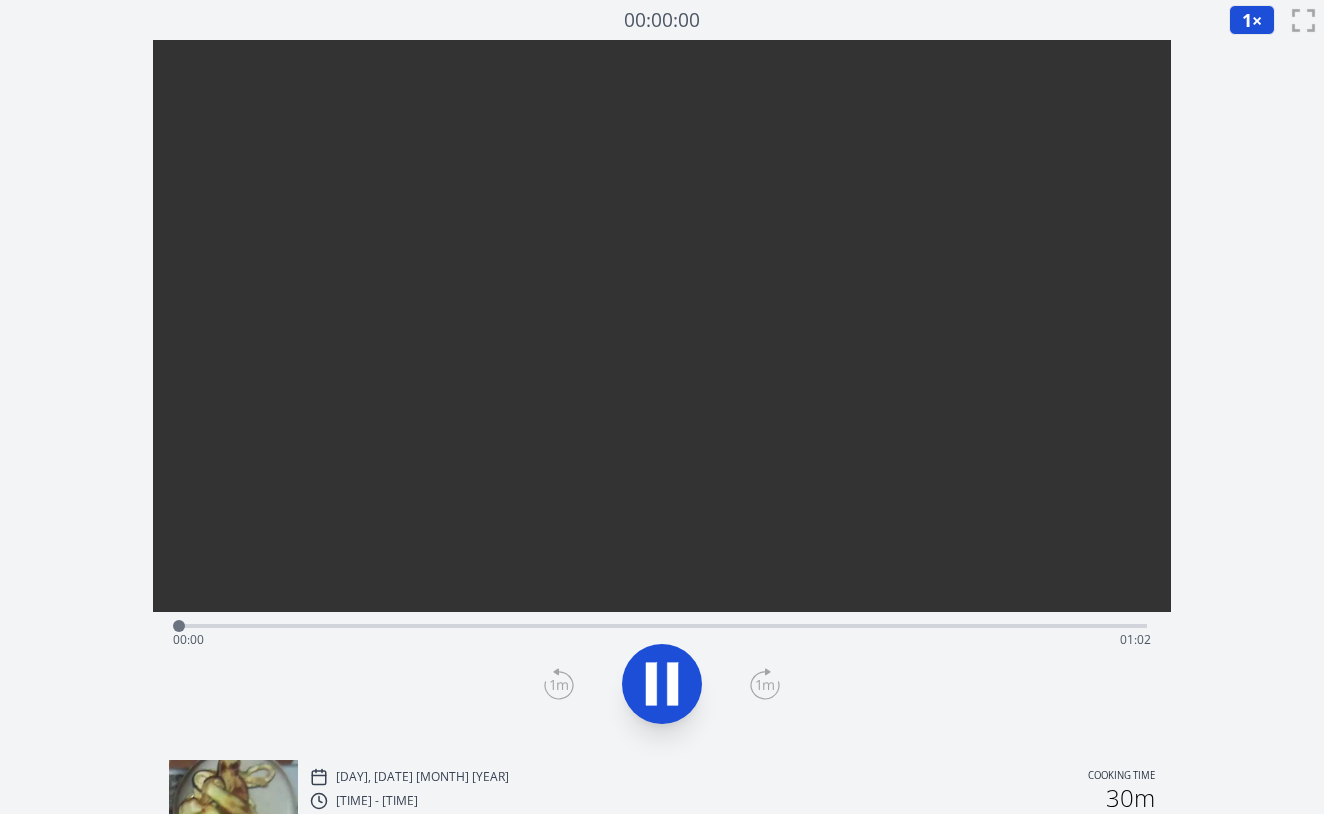 scroll, scrollTop: 0, scrollLeft: 0, axis: both 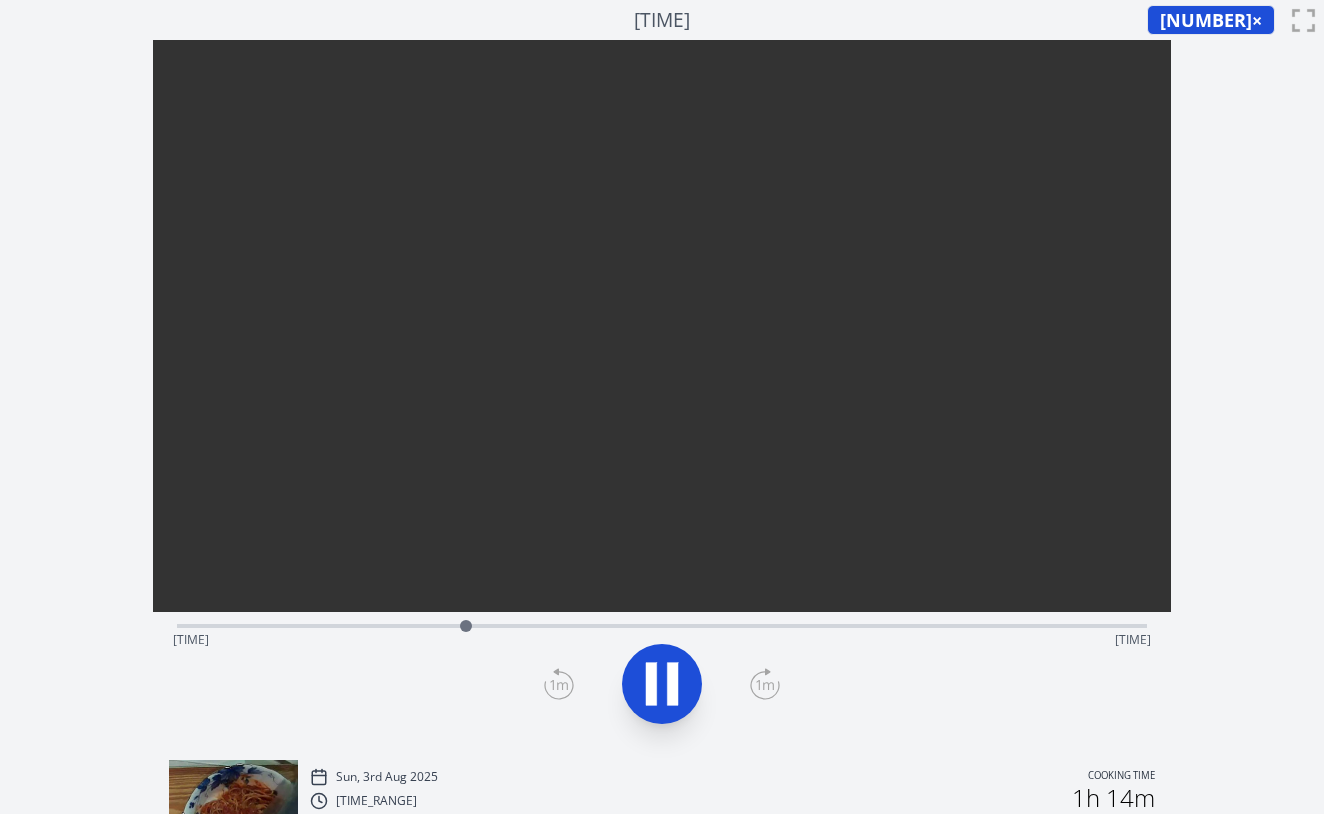 click on "Time elapsed:  [TIME]
Time remaining:  [TIME]" at bounding box center (662, 640) 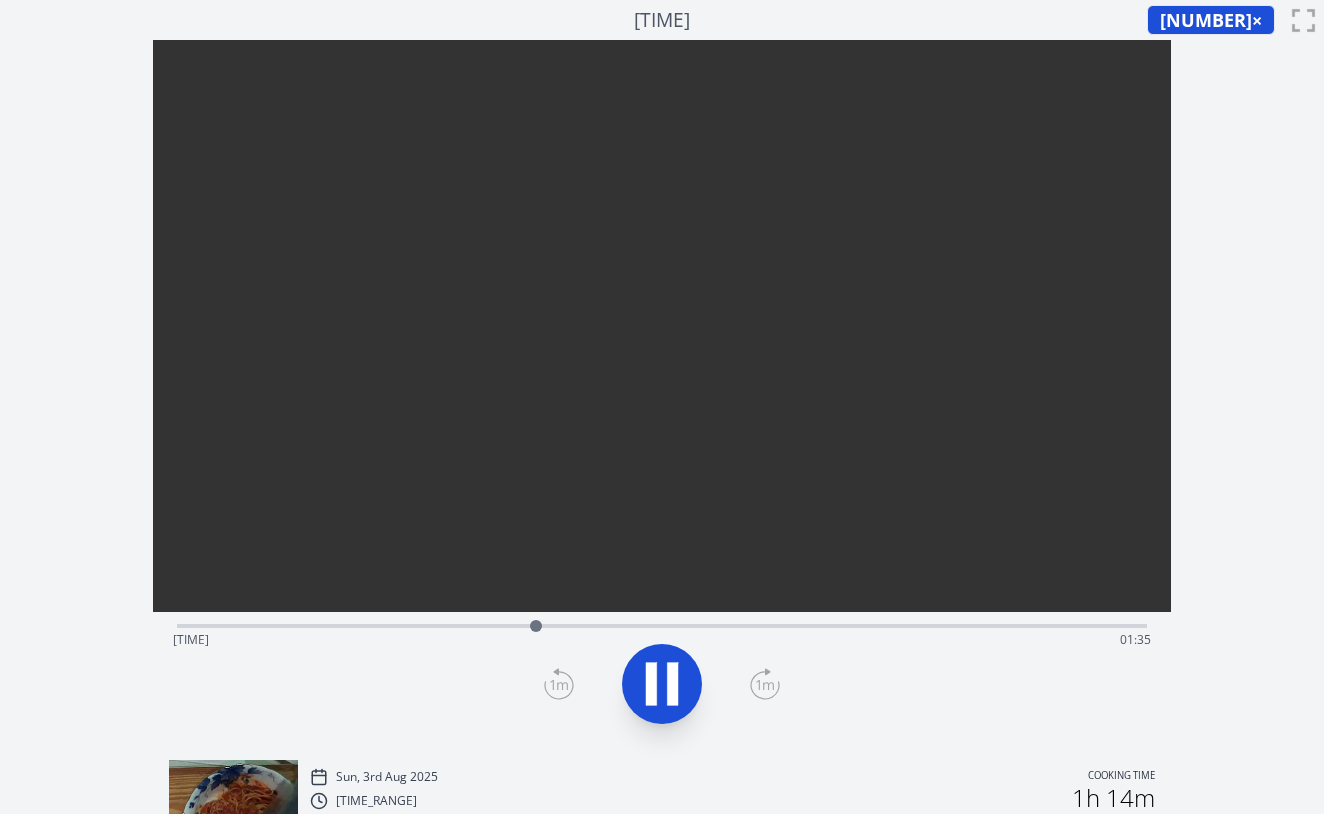 click on "Time elapsed:  [TIME]
Time remaining:  [TIME]" at bounding box center [662, 640] 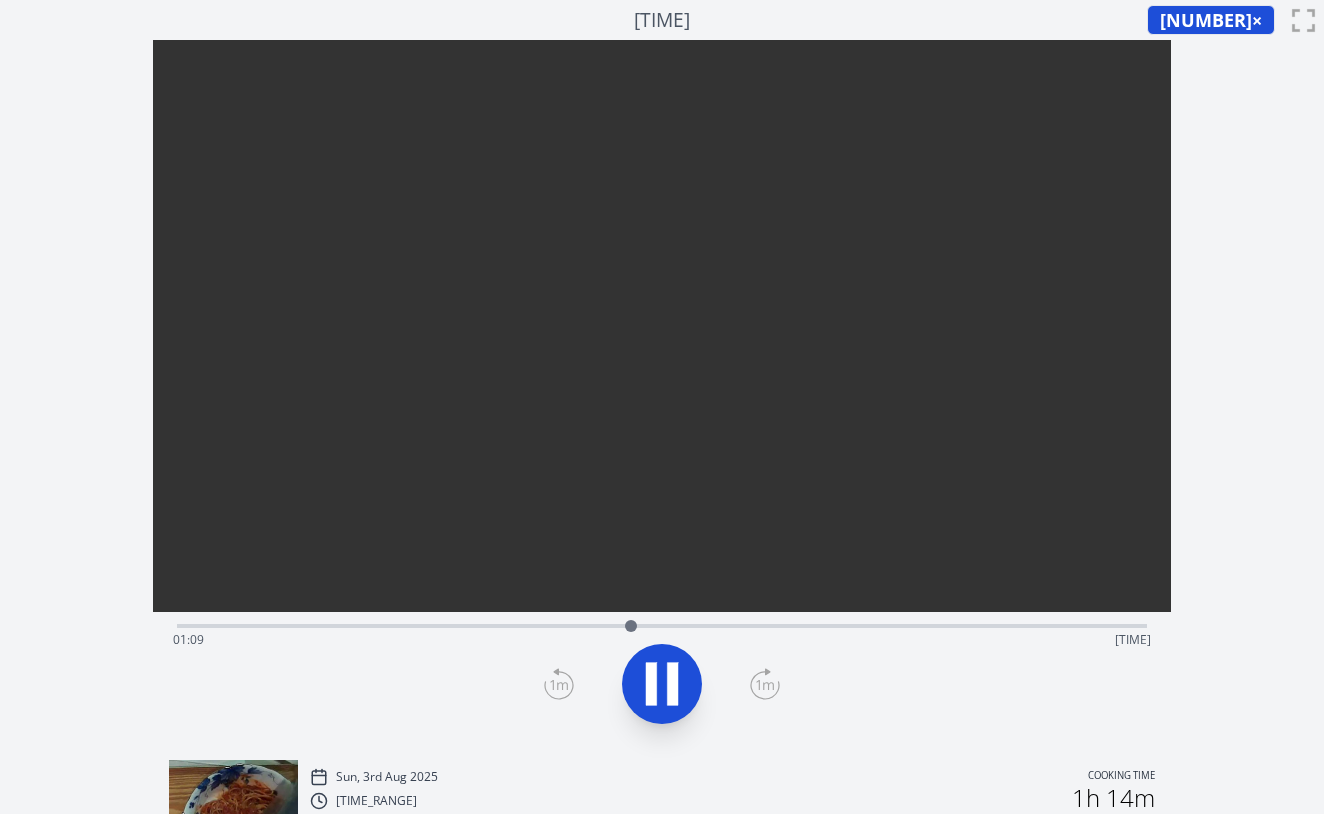 click on "Time elapsed:  [TIME]
Time remaining:  [TIME]" at bounding box center [662, 624] 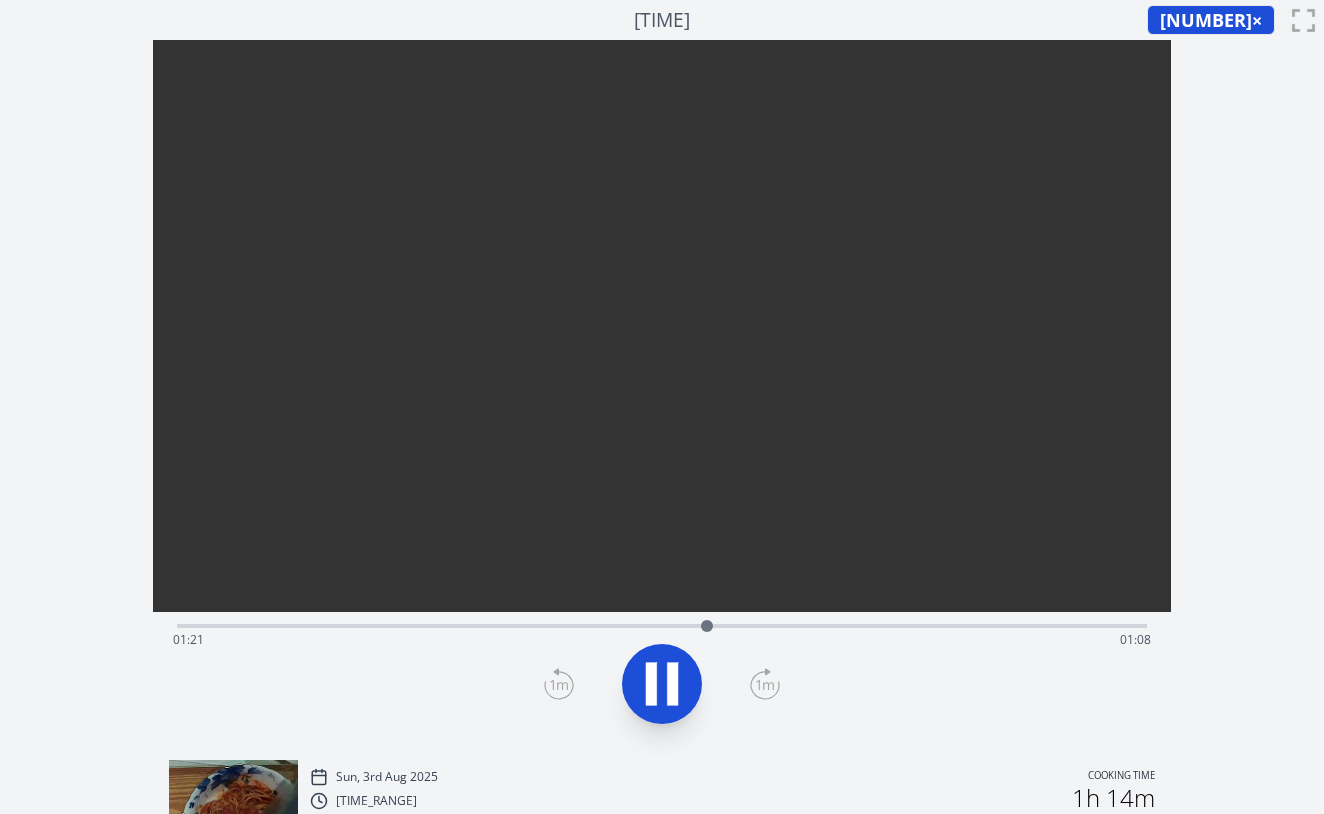 click on "Time elapsed:  [TIME]
Time remaining:  [TIME]" at bounding box center (662, 624) 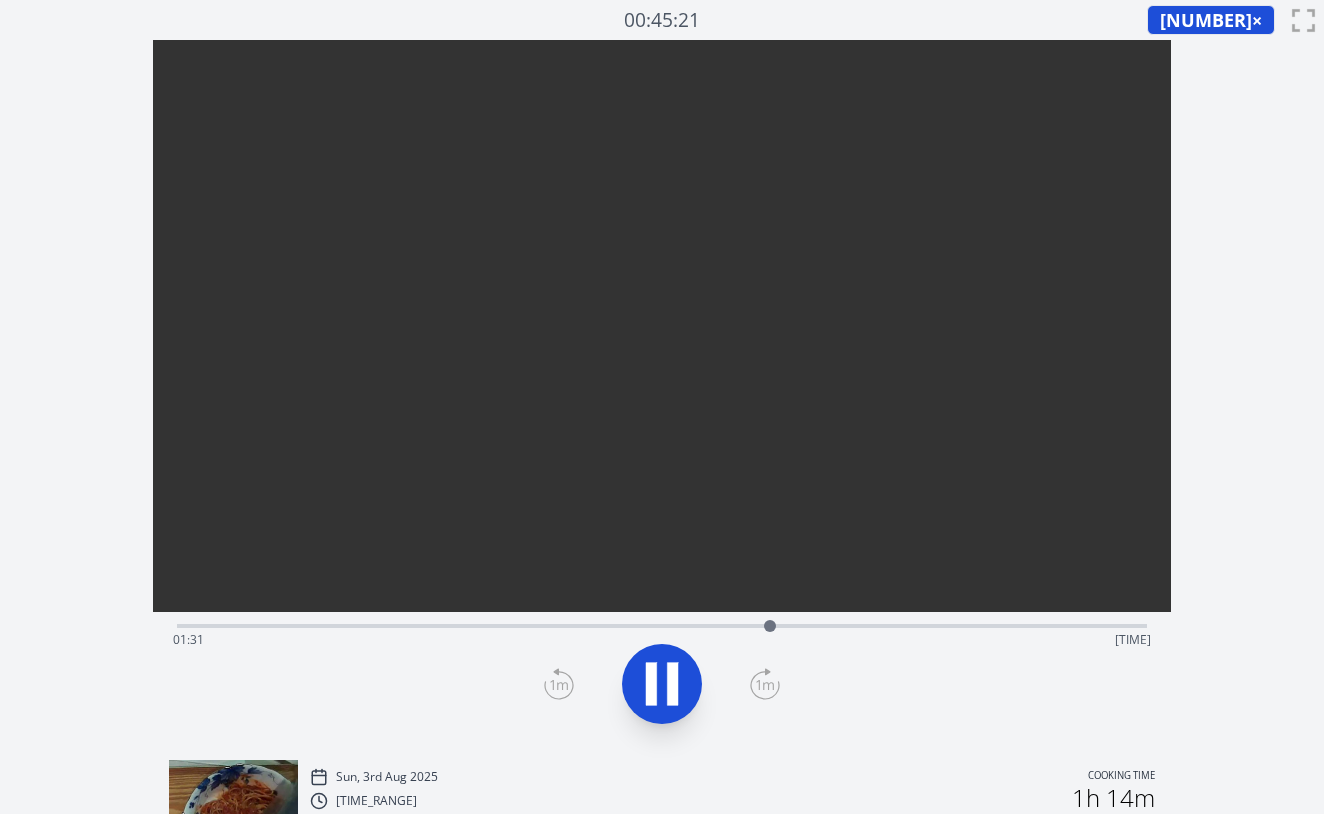 click 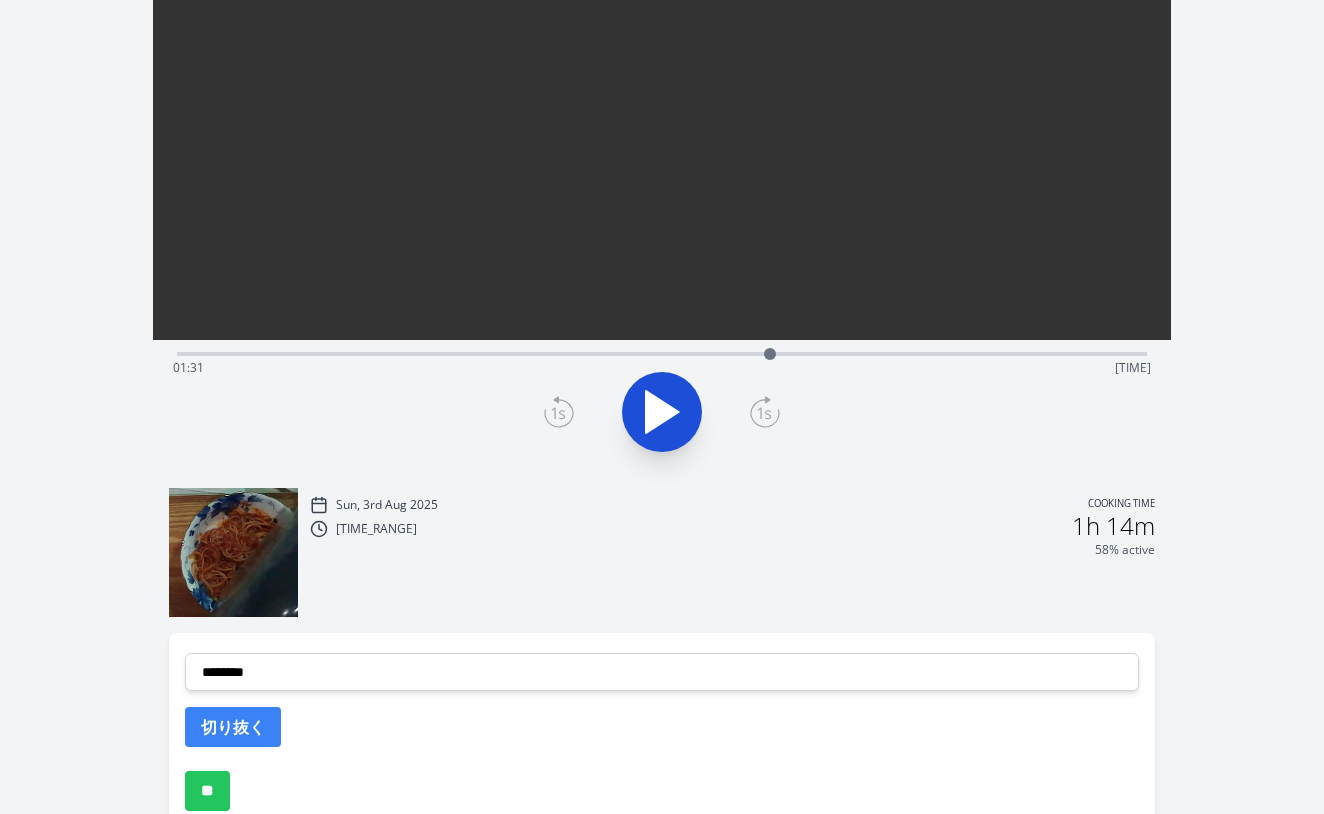 scroll, scrollTop: 279, scrollLeft: 0, axis: vertical 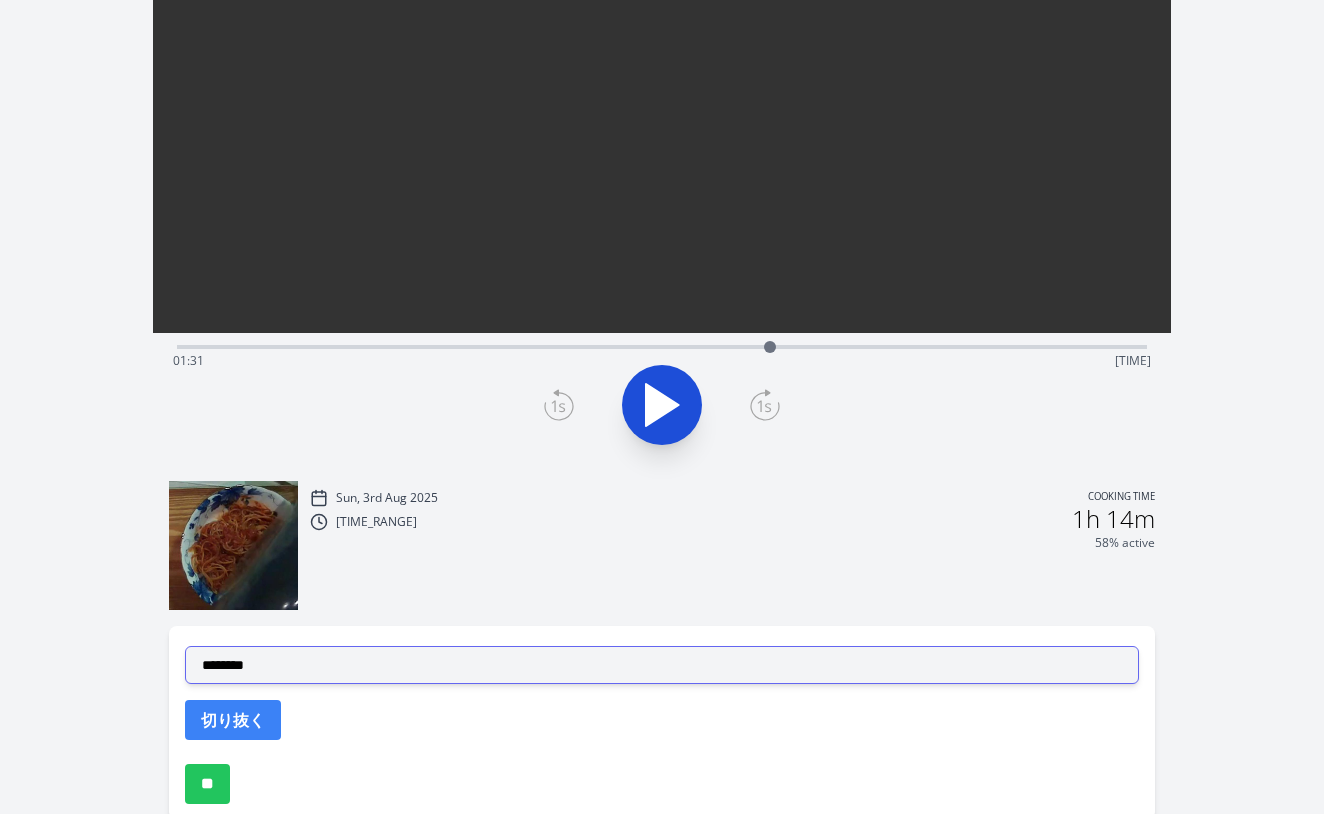 select on "**********" 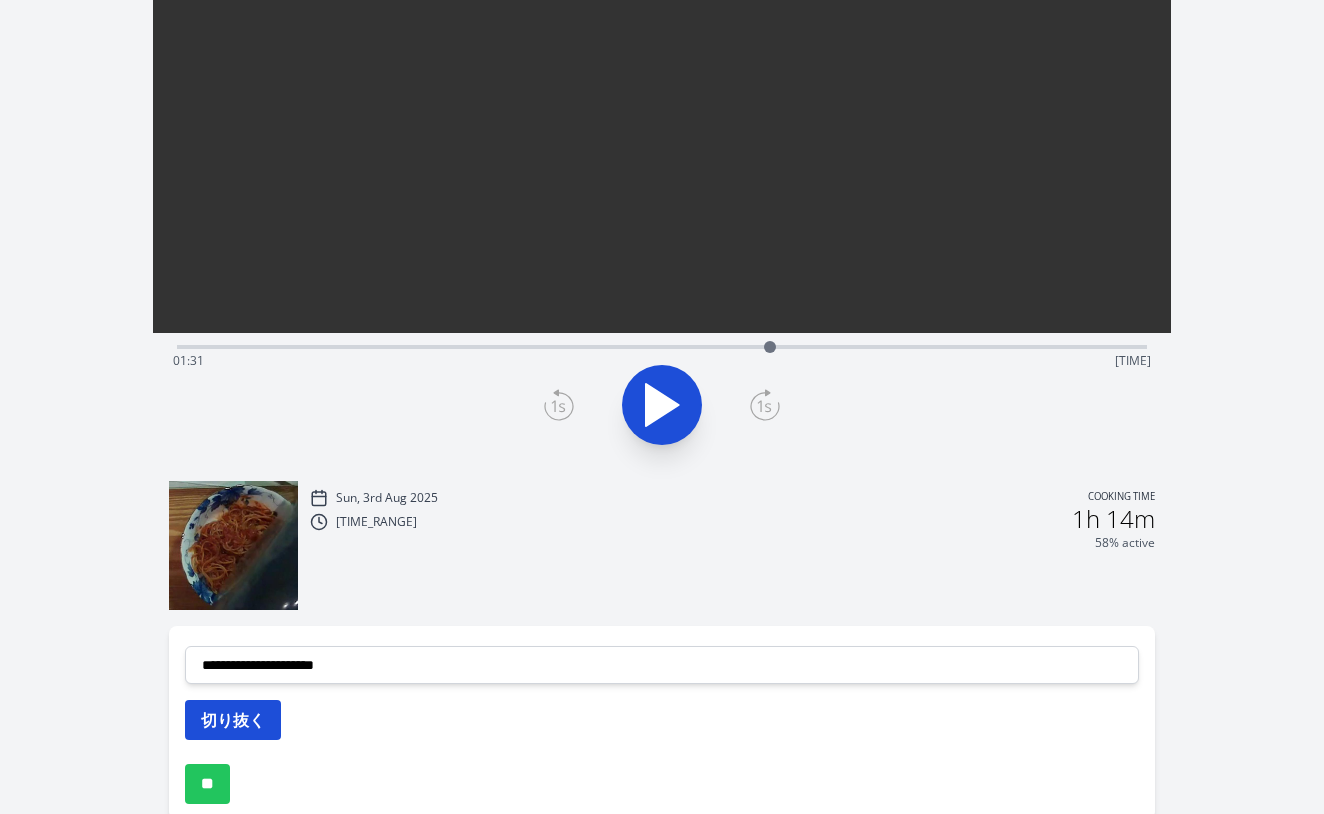click on "切り抜く" at bounding box center [233, 720] 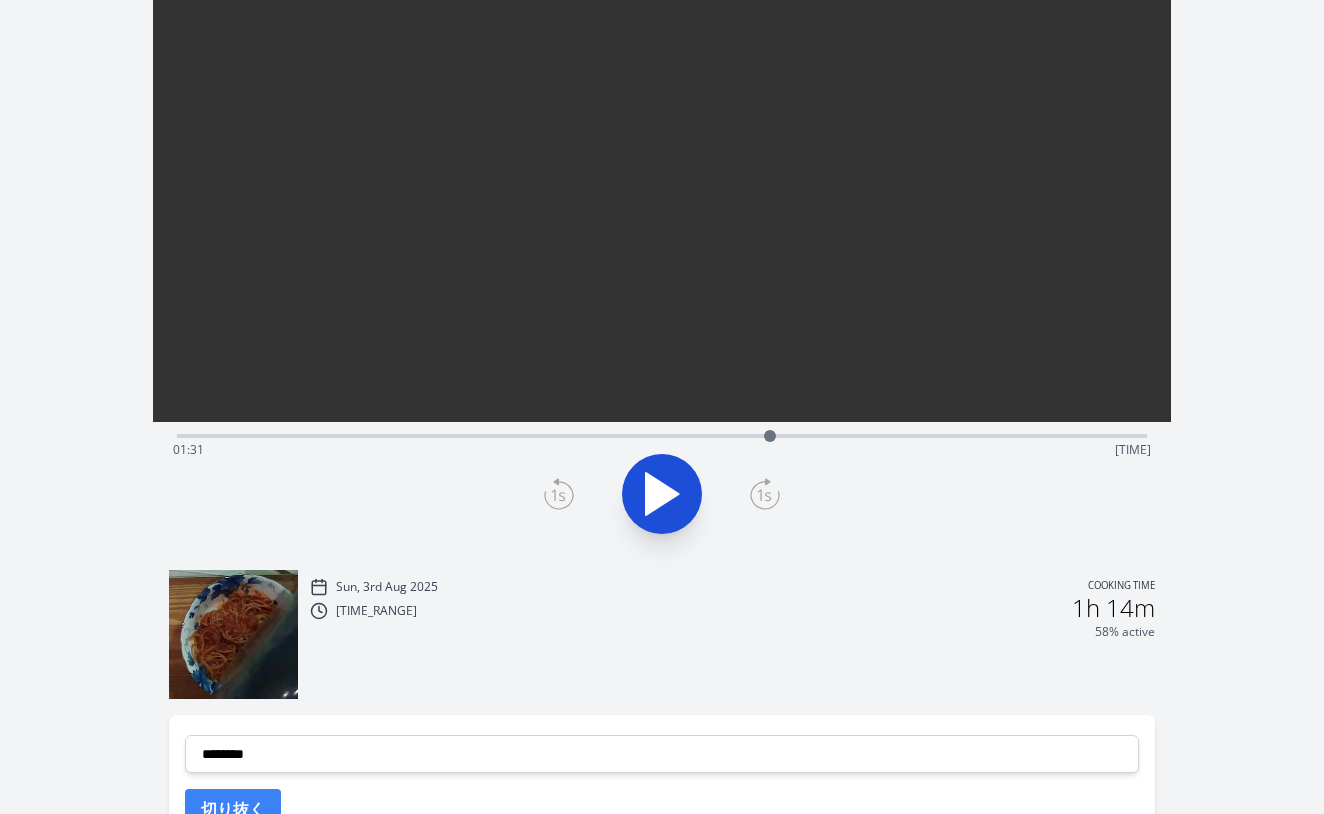 scroll, scrollTop: 177, scrollLeft: 0, axis: vertical 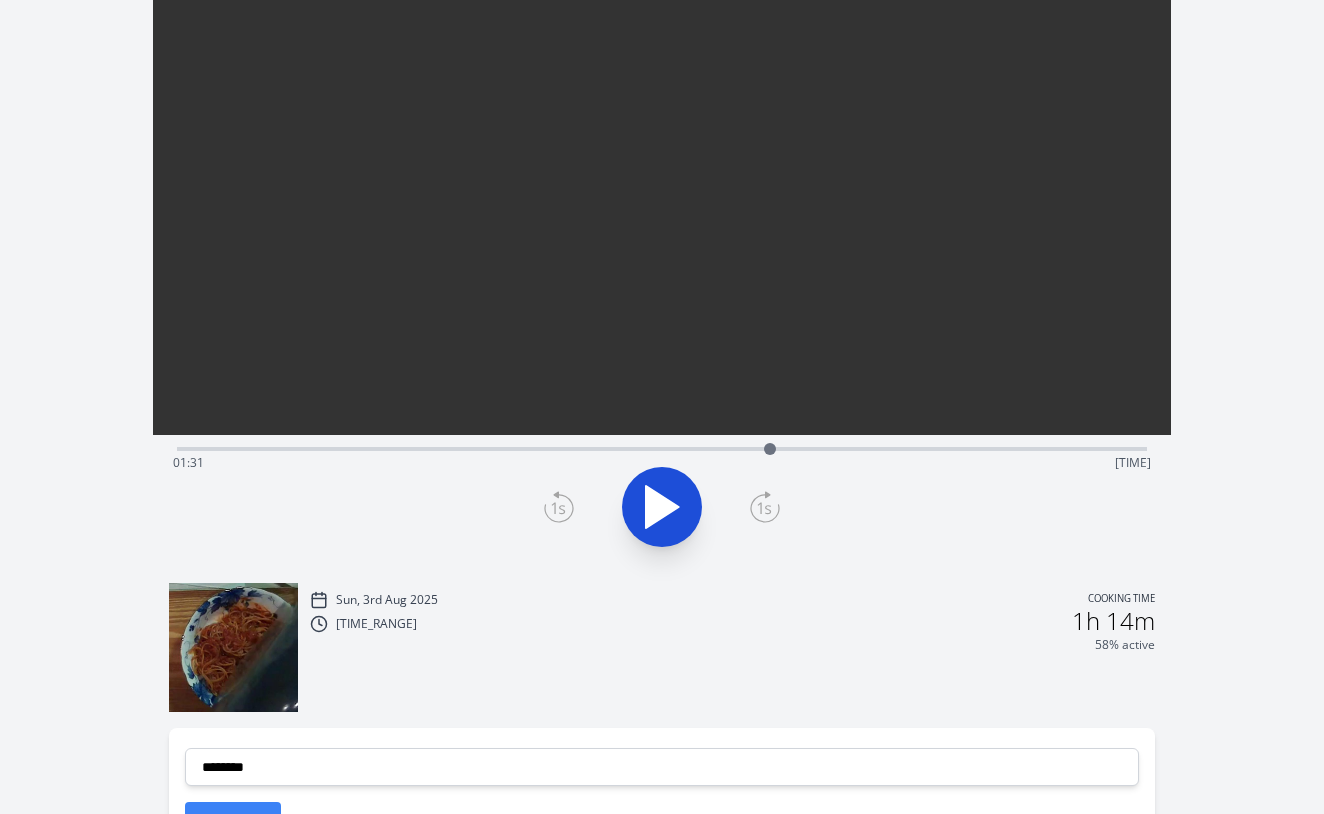 click on "Time elapsed:  [TIME]
Time remaining:  [TIME]" at bounding box center [662, 463] 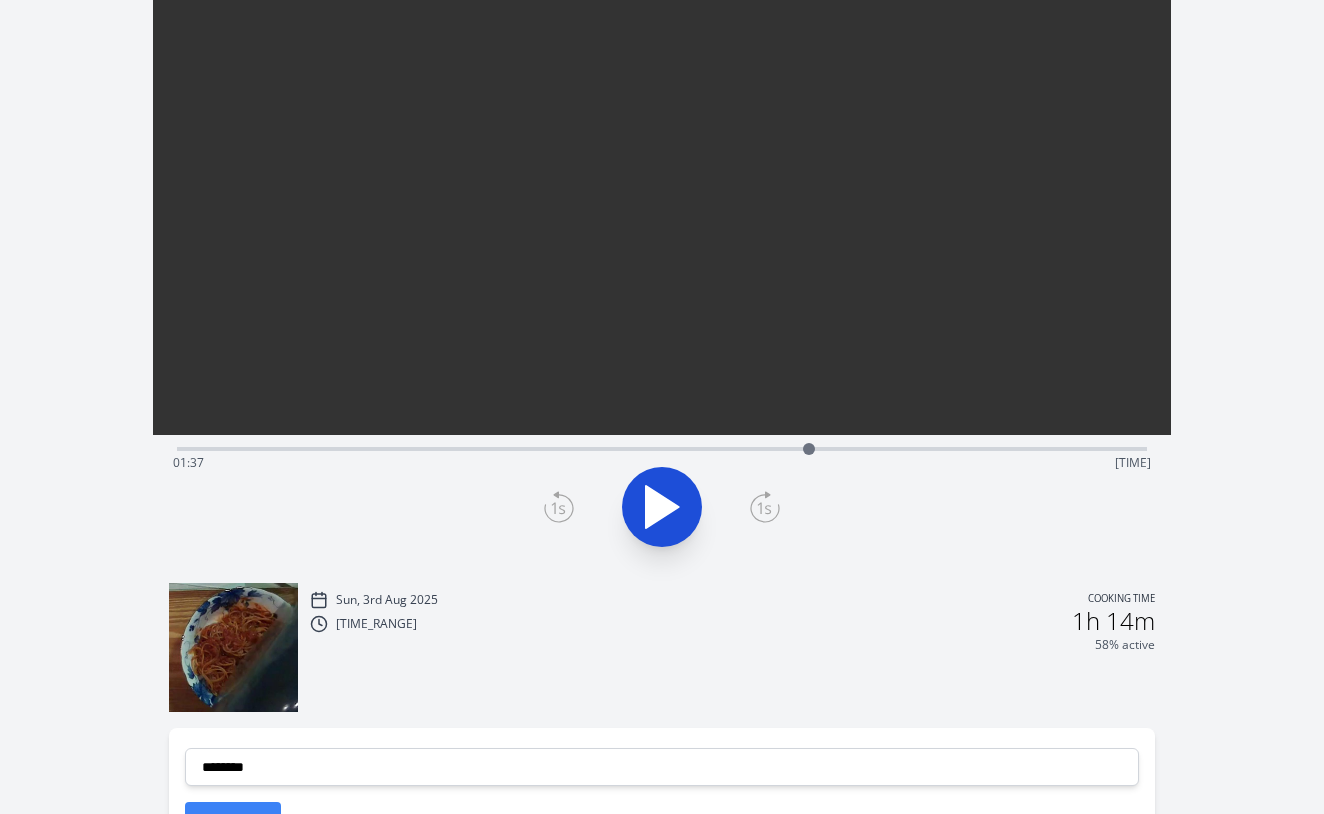 click on "Time elapsed:  [TIME]
Time remaining:  [TIME]" at bounding box center (662, 463) 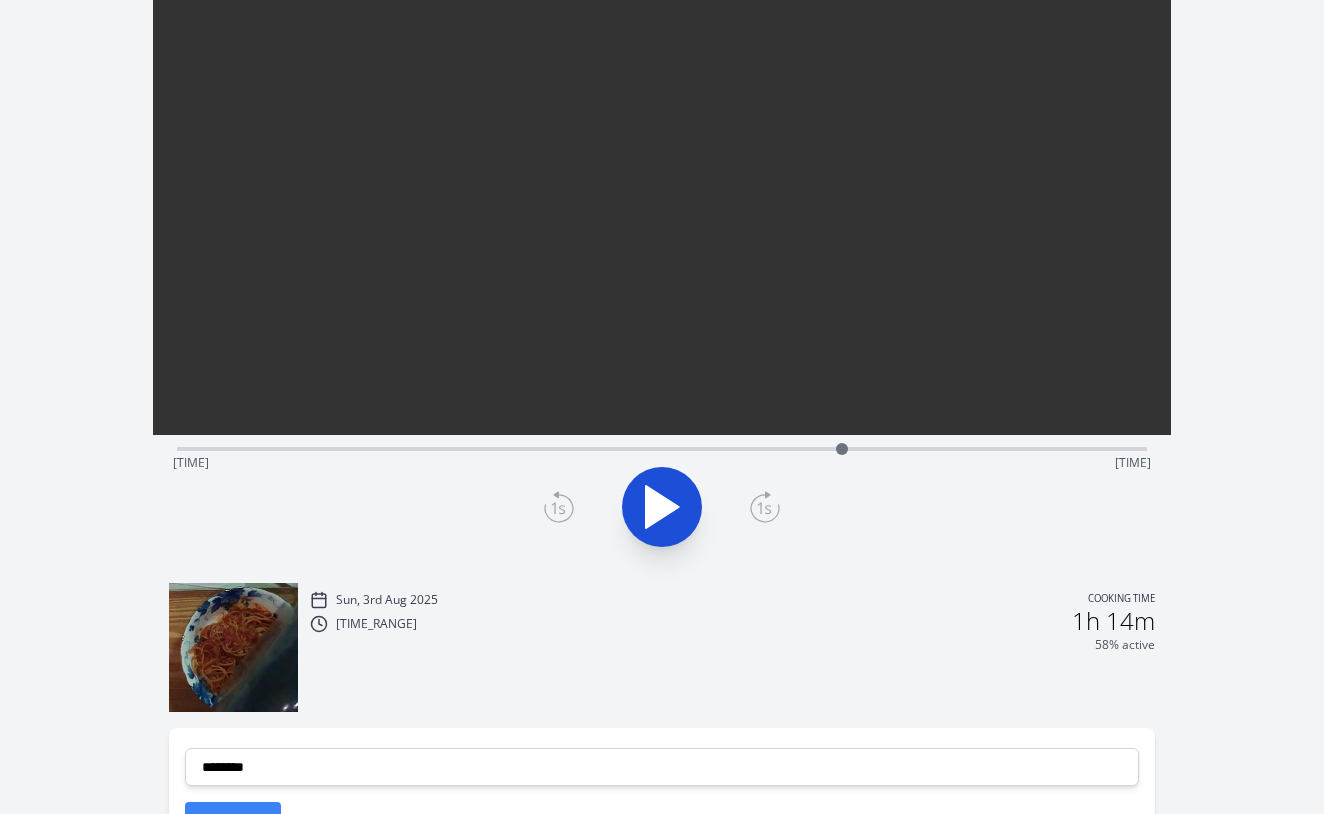 click on "Time elapsed:  [TIME]
Time remaining:  [TIME]" at bounding box center [662, 463] 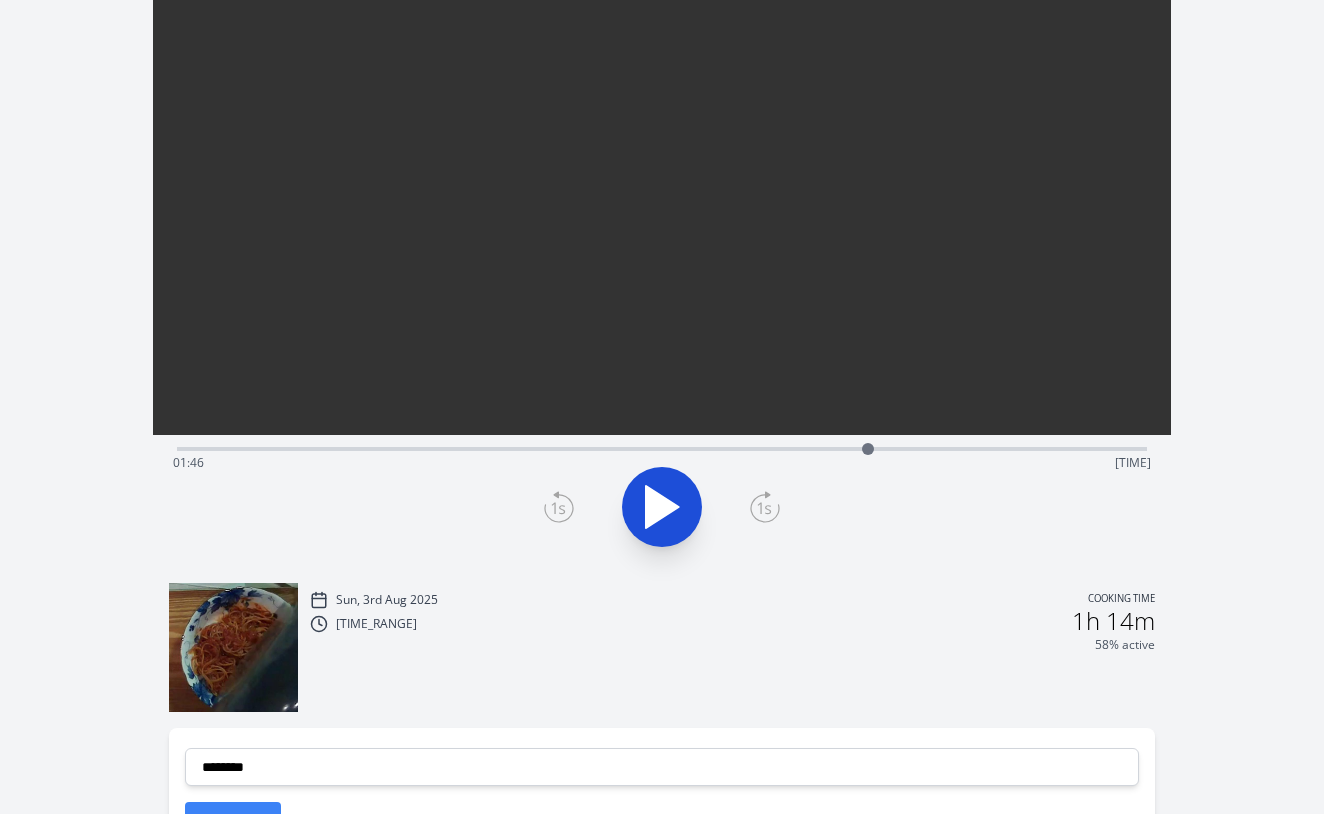 click on "Time elapsed:  [TIME]
Time remaining:  [TIME]" at bounding box center [662, 463] 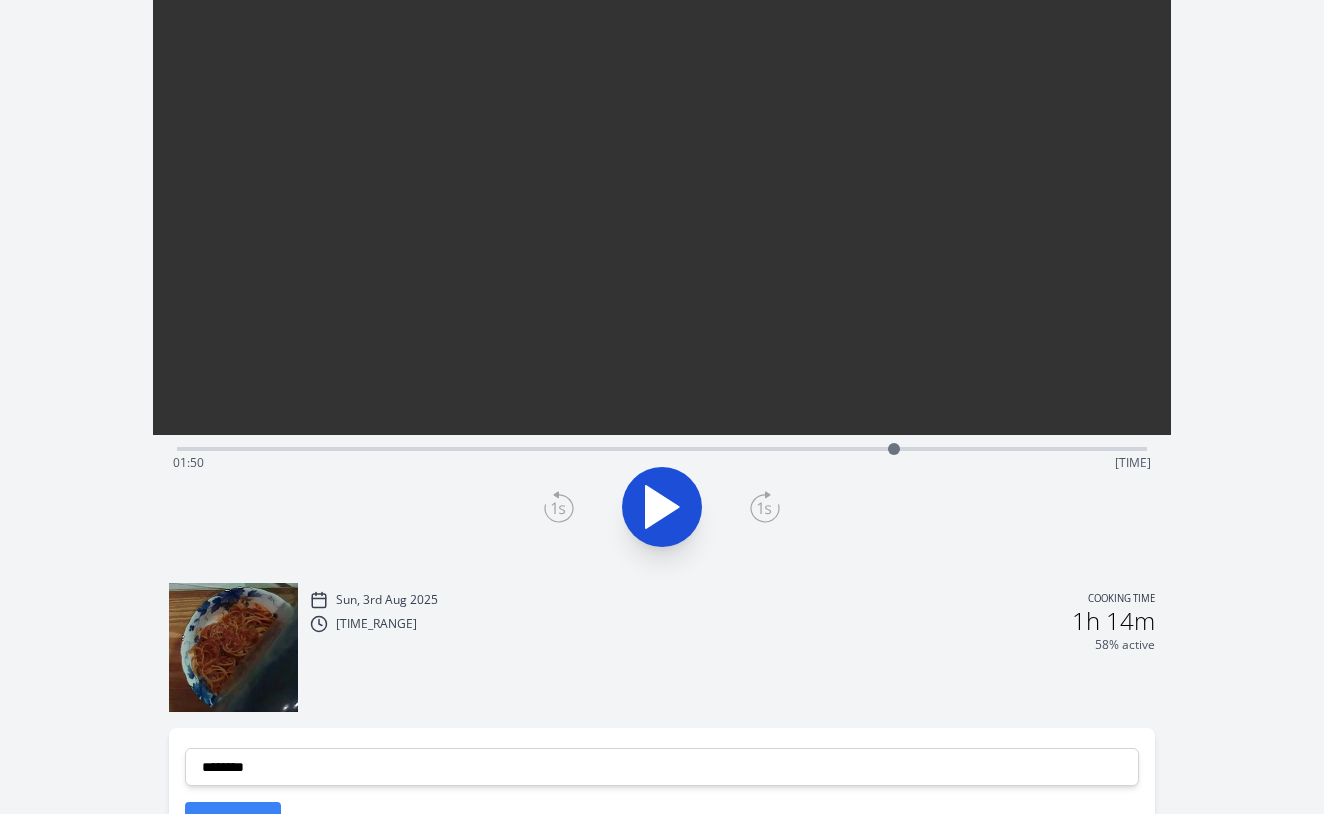 click on "Time elapsed:  [TIME]
Time remaining:  [TIME]" at bounding box center [662, 463] 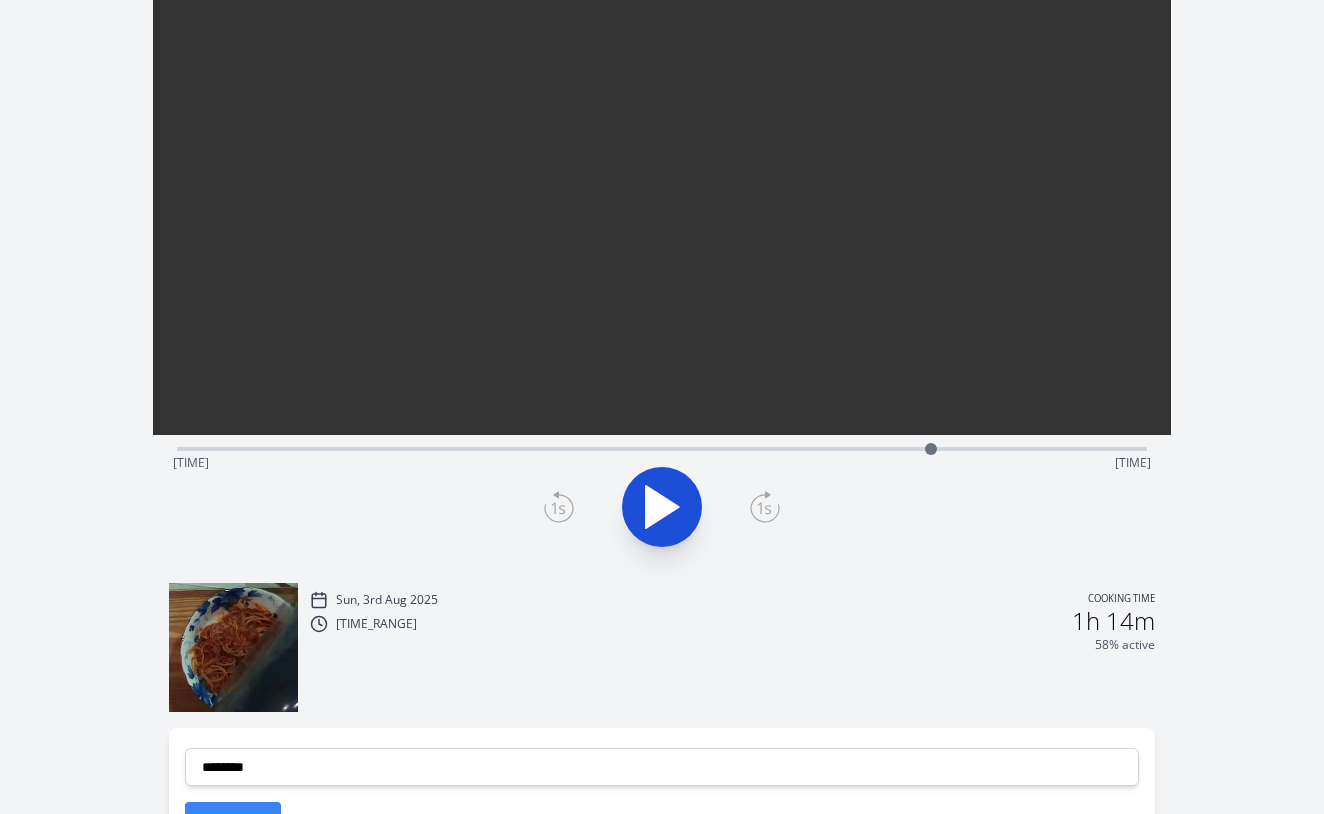 click on "Time elapsed:  [TIME]
Time remaining:  [TIME]" at bounding box center (662, 463) 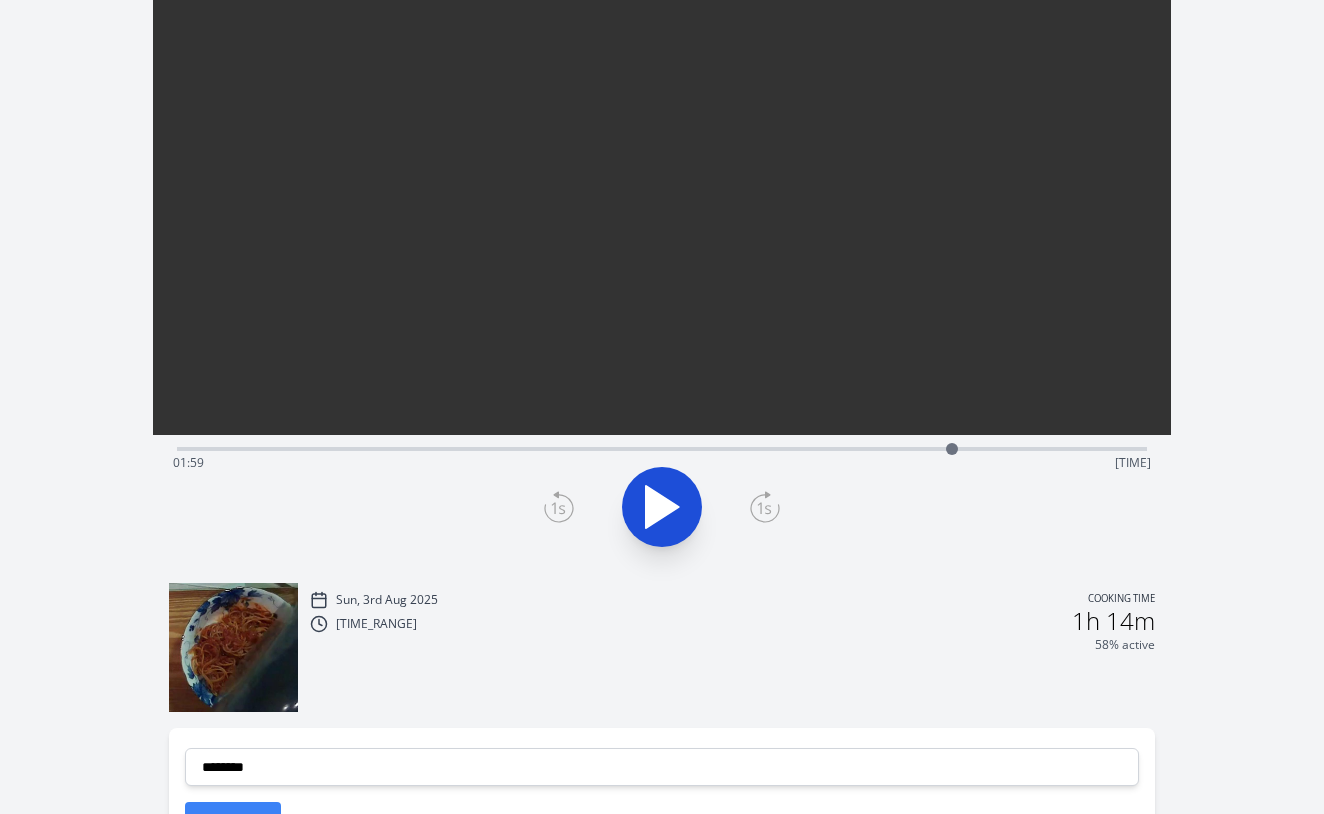 click on "Time elapsed:  [TIME]
Time remaining:  [TIME]" at bounding box center (662, 447) 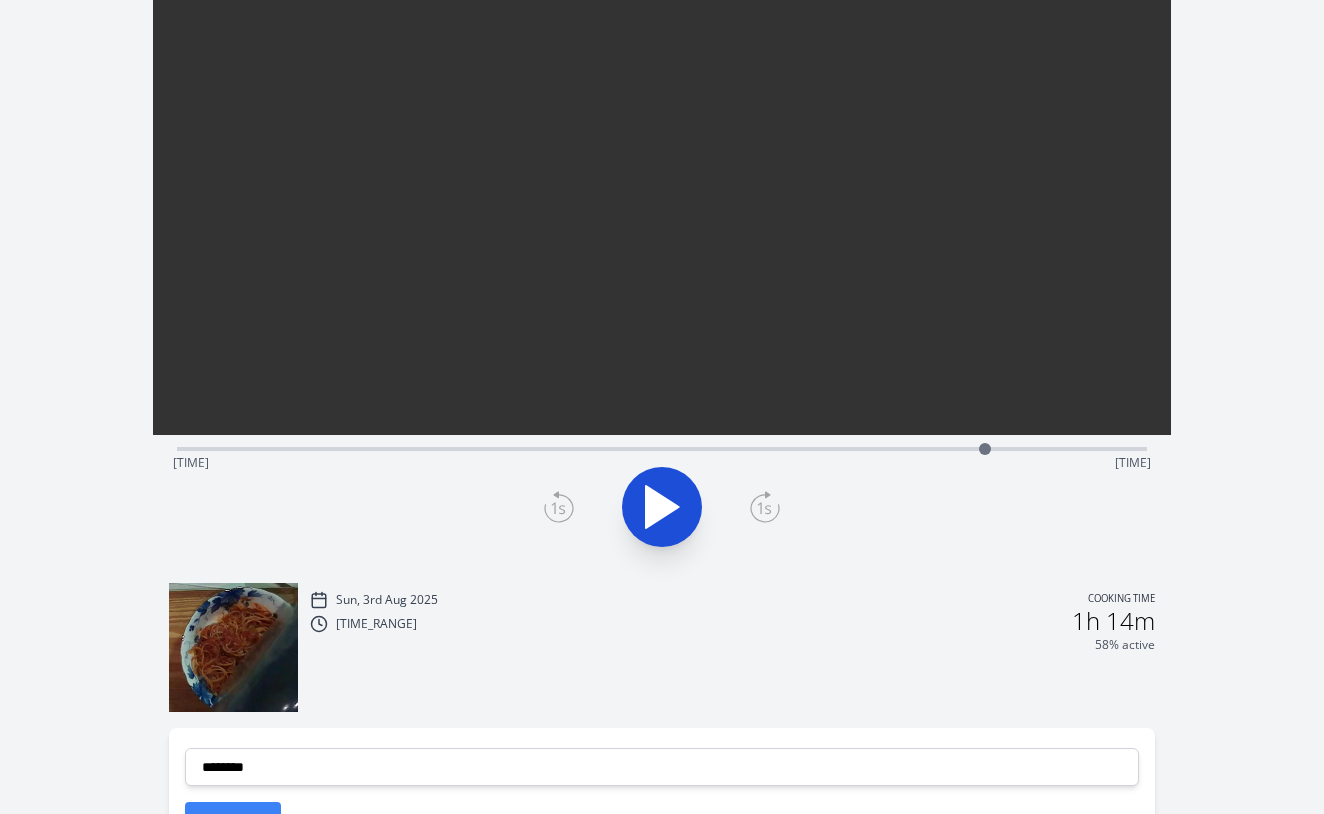click at bounding box center [985, 449] 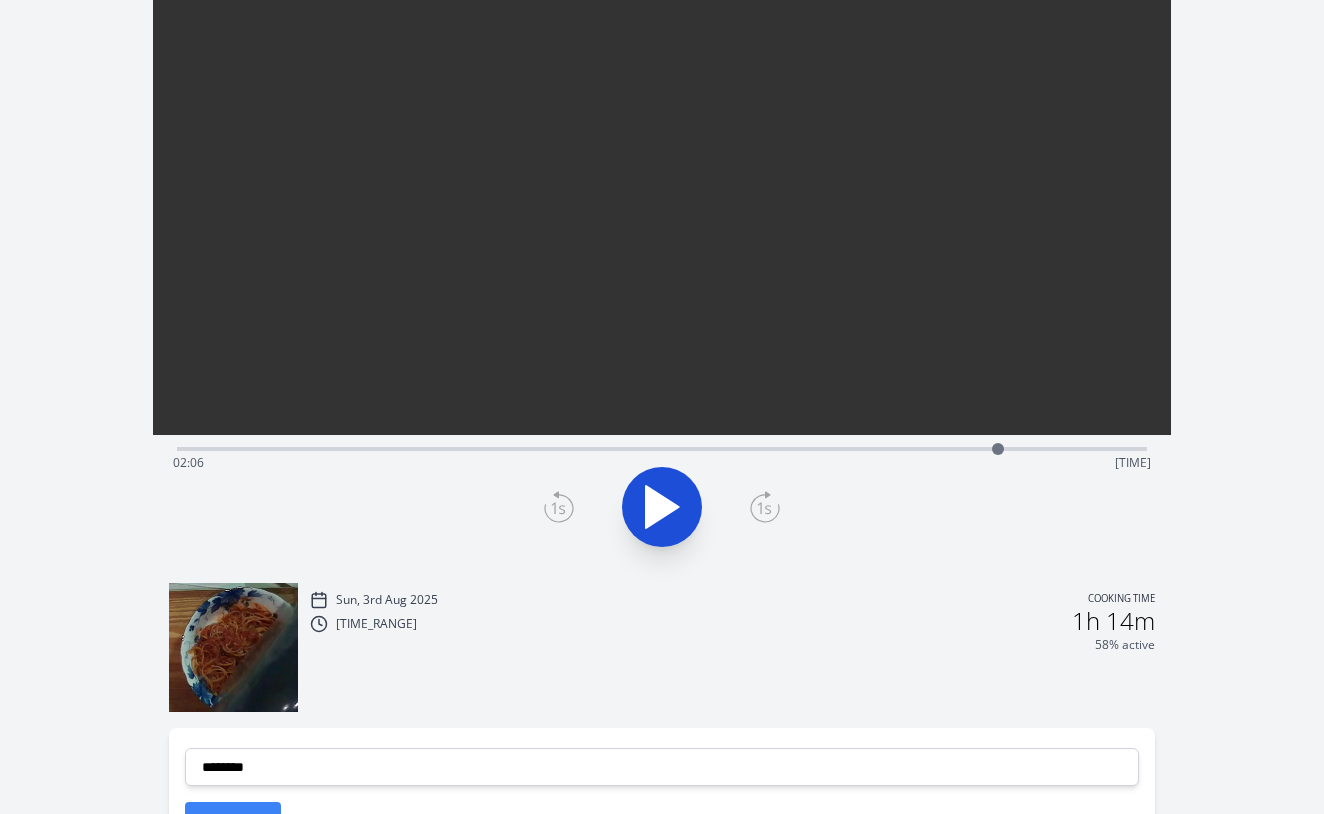 click on "Time elapsed:  [TIME]
Time remaining:  [TIME]" at bounding box center [662, 447] 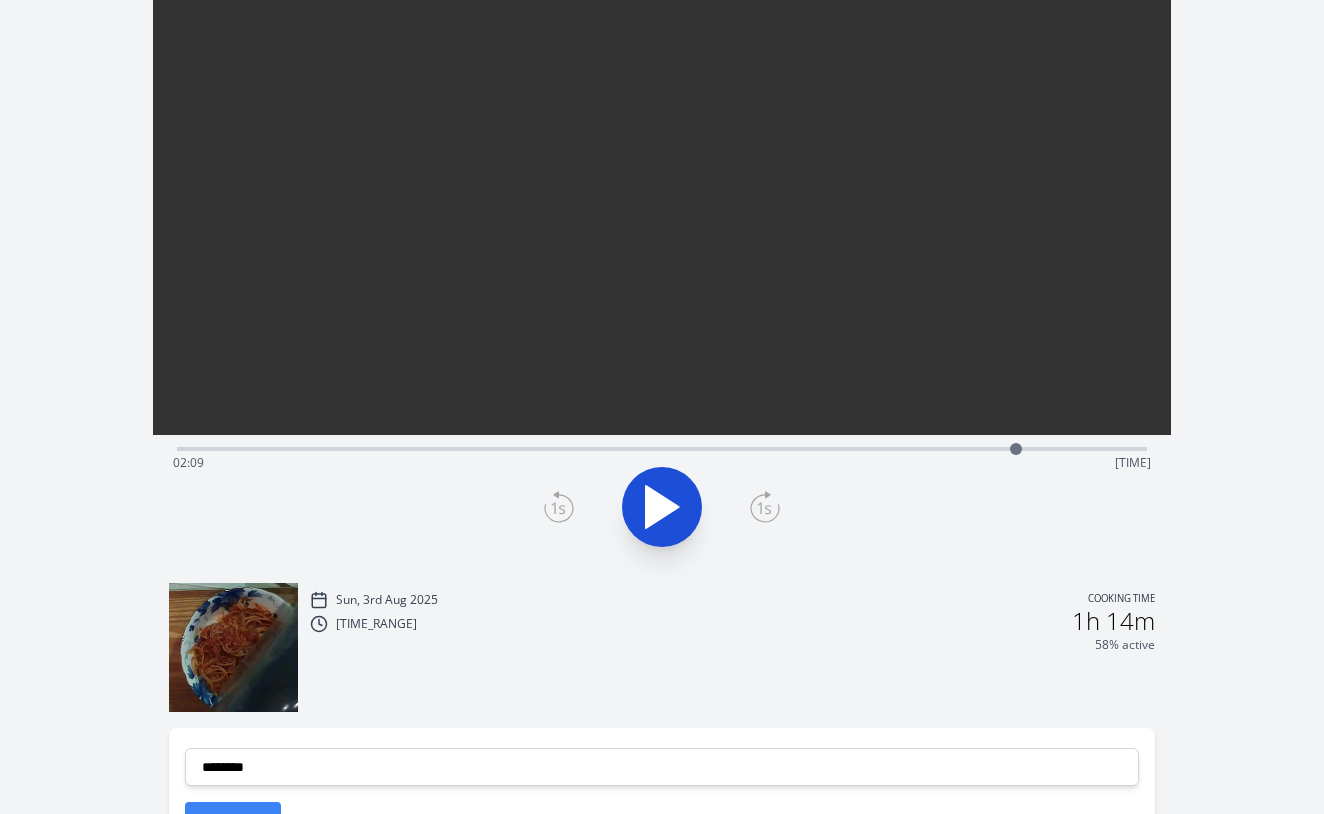 click on "Time elapsed:  [TIME]
Time remaining:  [TIME]" at bounding box center (662, 463) 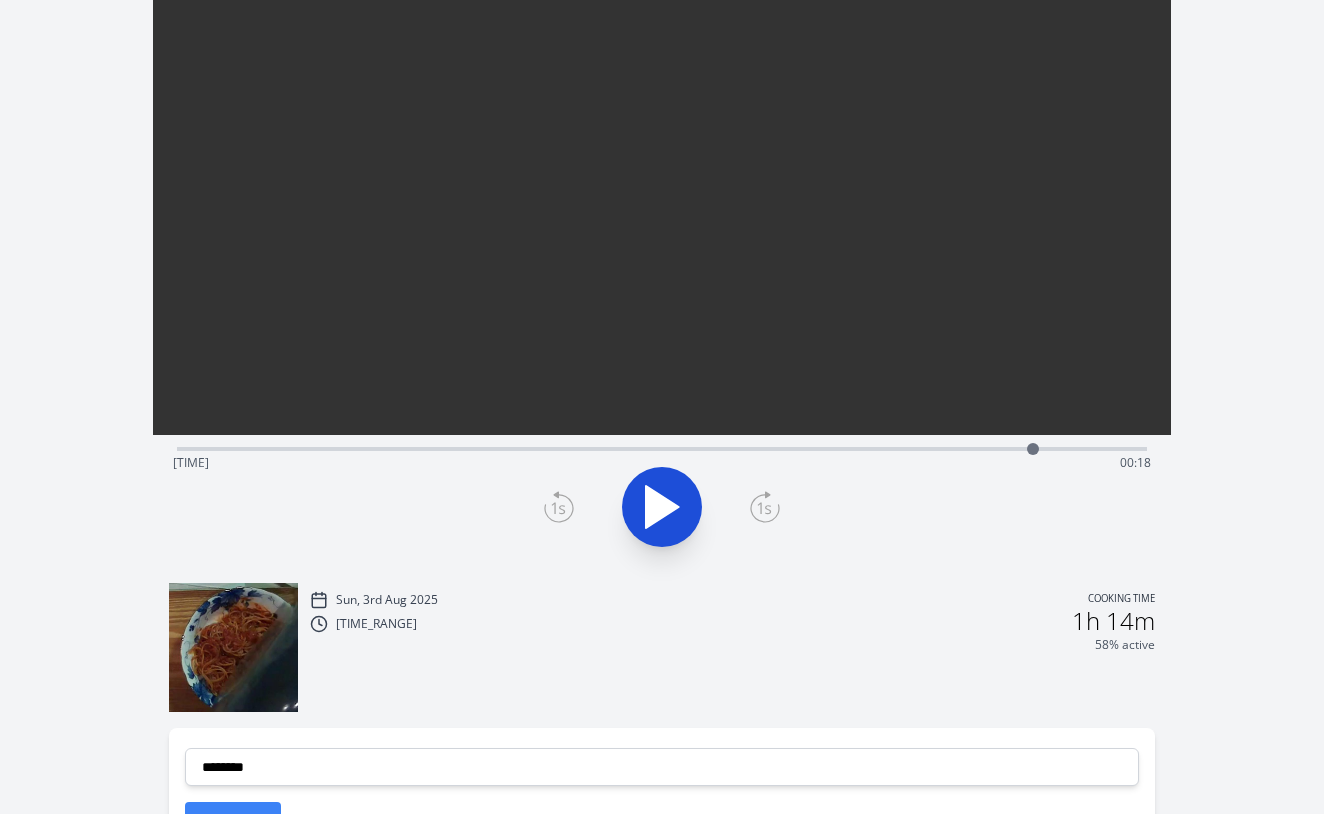 click on "Time elapsed:  [TIME]
Time remaining:  [TIME]" at bounding box center (662, 447) 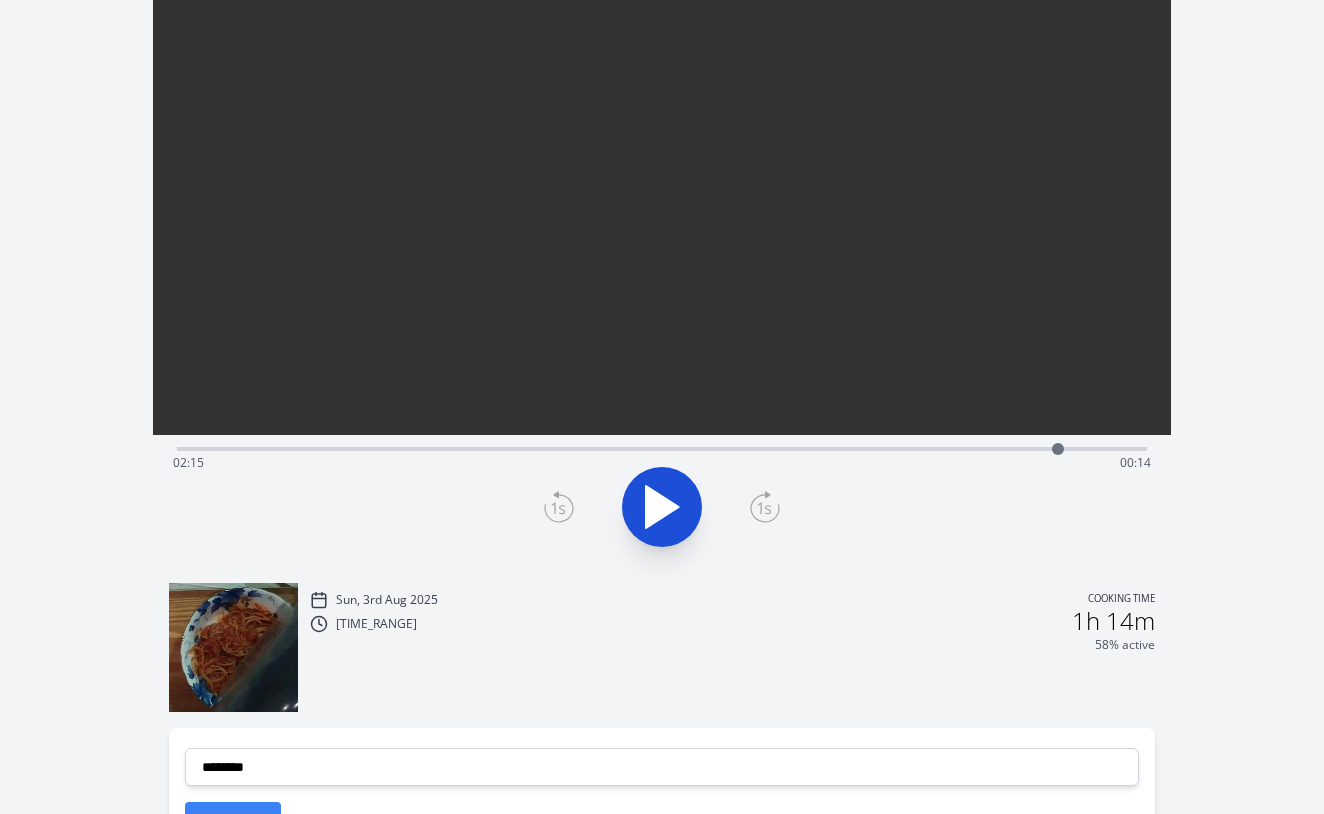 click on "Time elapsed:  [TIME]
Time remaining:  [TIME]" at bounding box center [662, 447] 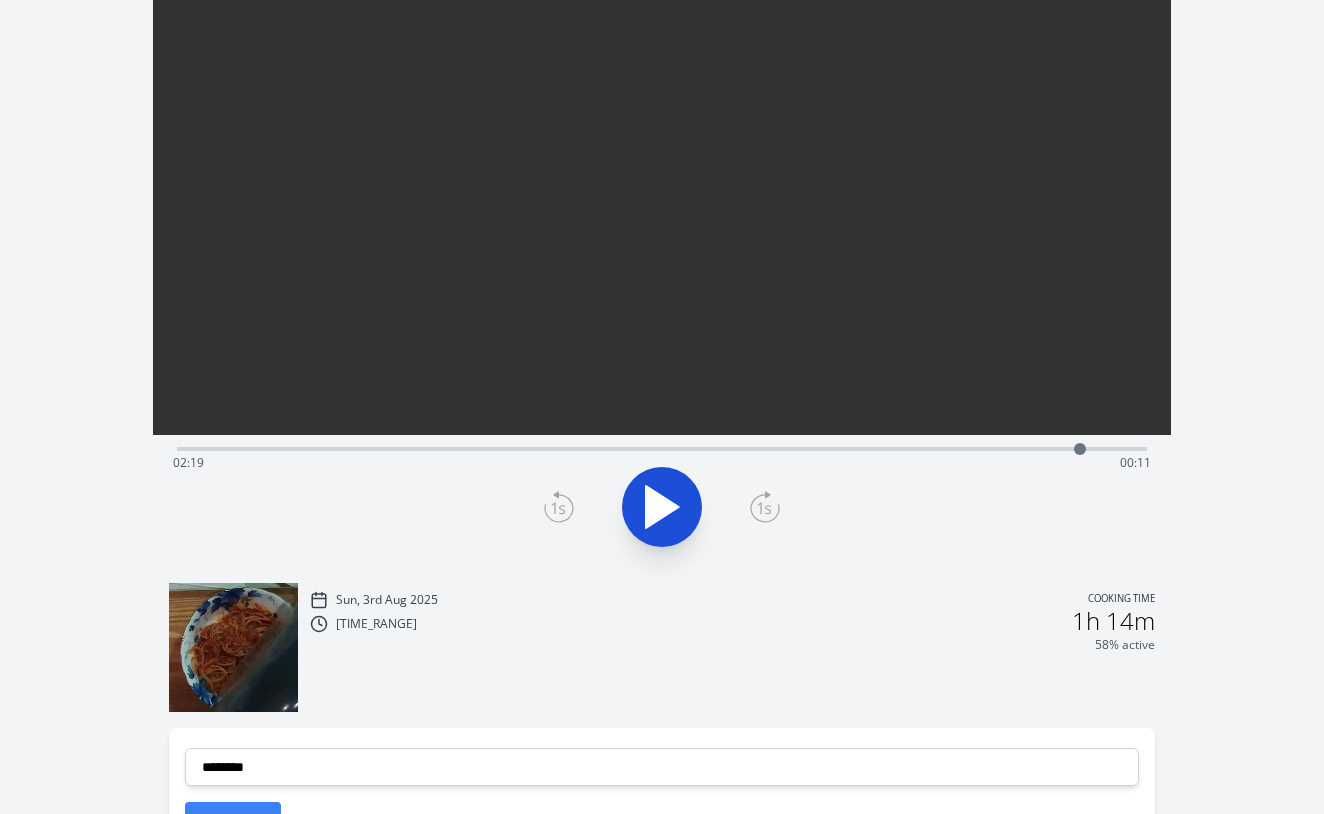click on "Time elapsed:  [TIME]
Time remaining:  [TIME]" at bounding box center [662, 463] 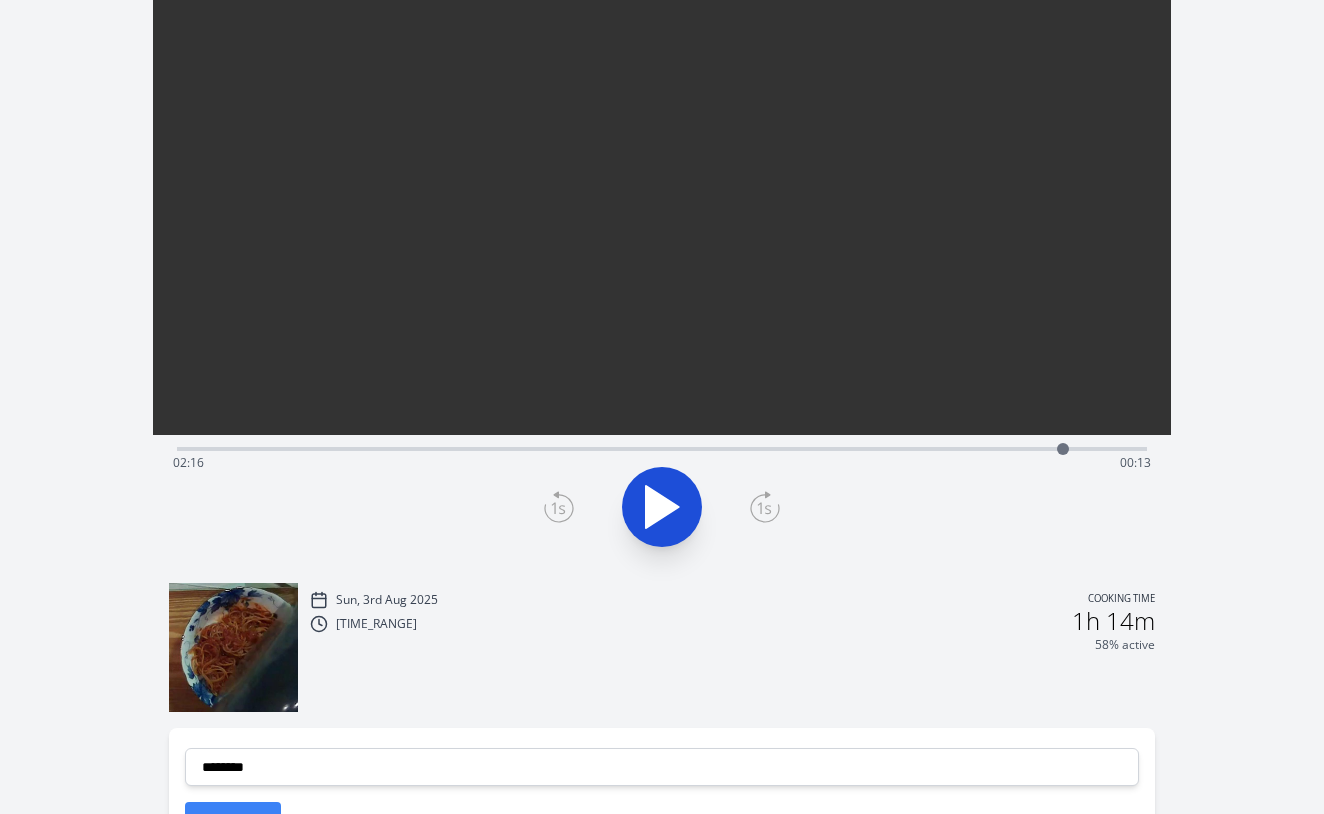 click on "Time elapsed:  [TIME]
Time remaining:  [TIME]" at bounding box center [662, 463] 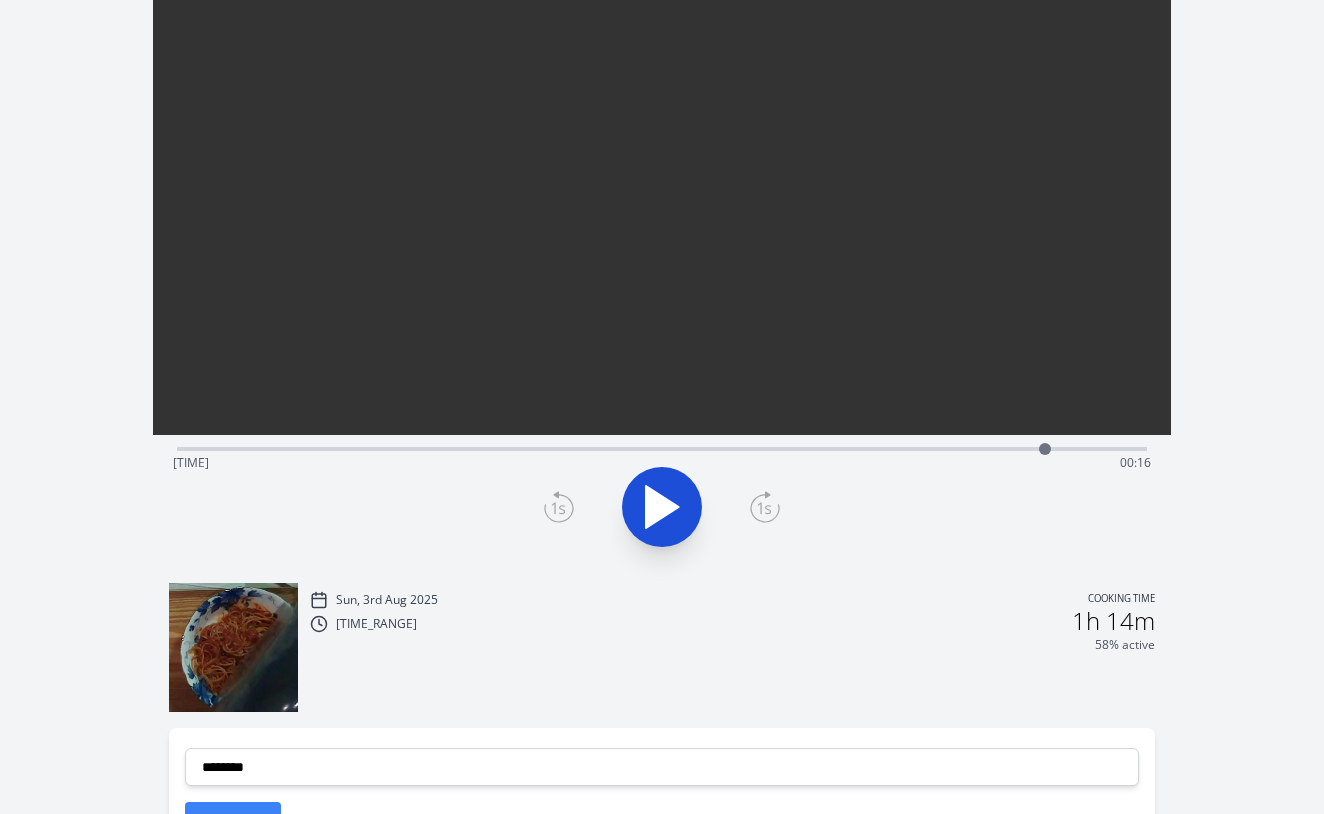 click on "Time elapsed:  [TIME]
Time remaining:  [TIME]" at bounding box center (662, 463) 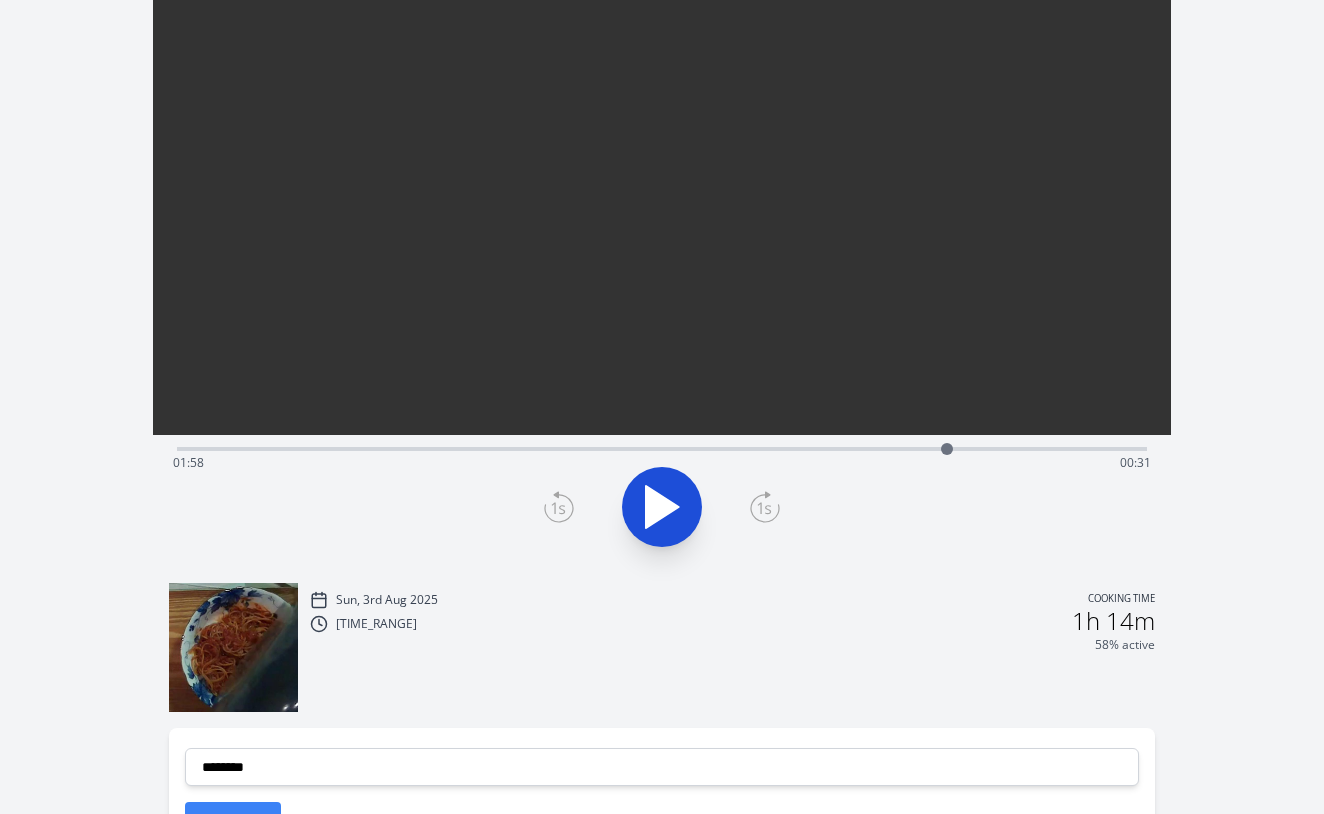 drag, startPoint x: 1021, startPoint y: 452, endPoint x: 947, endPoint y: 463, distance: 74.8131 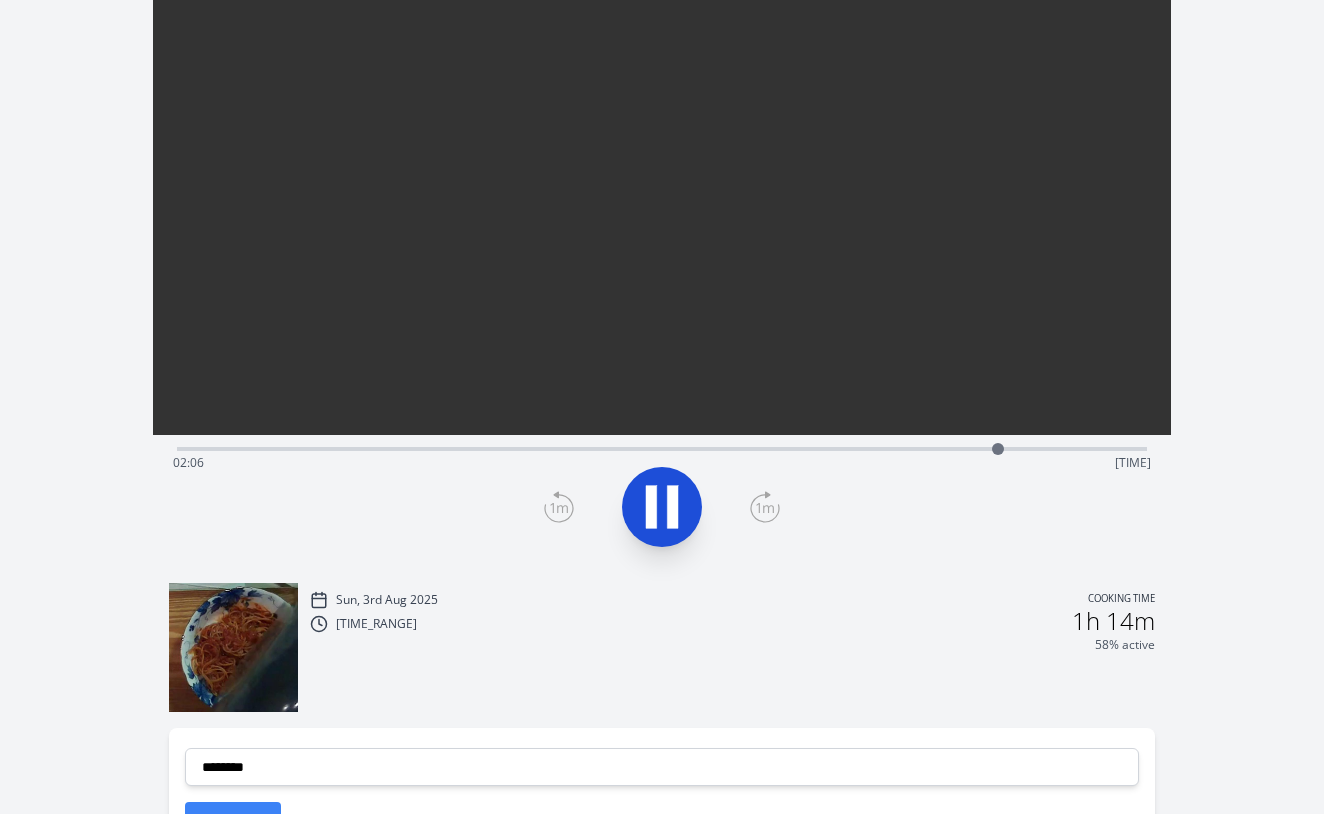 click 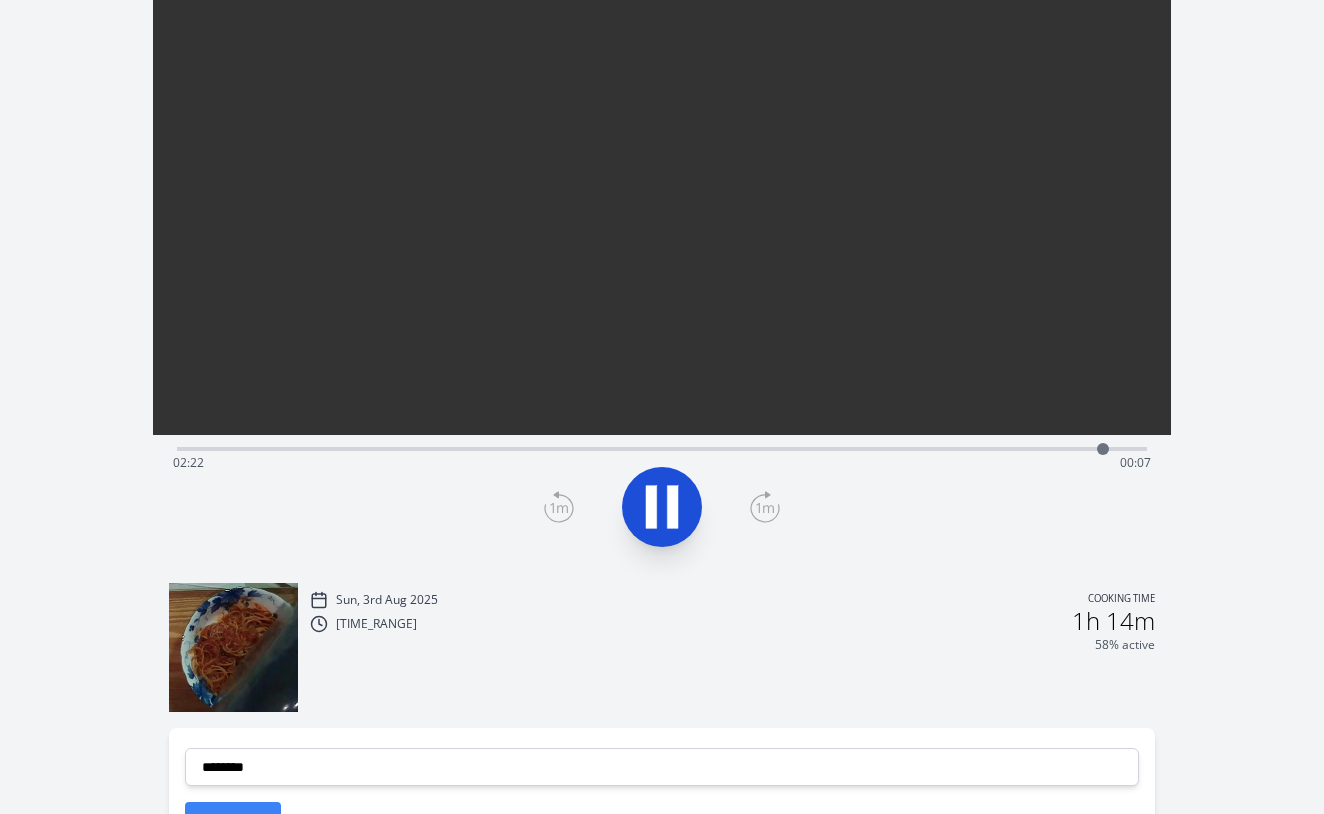 click on "Time elapsed:  [TIME]
Time remaining:  [TIME]" at bounding box center [662, 463] 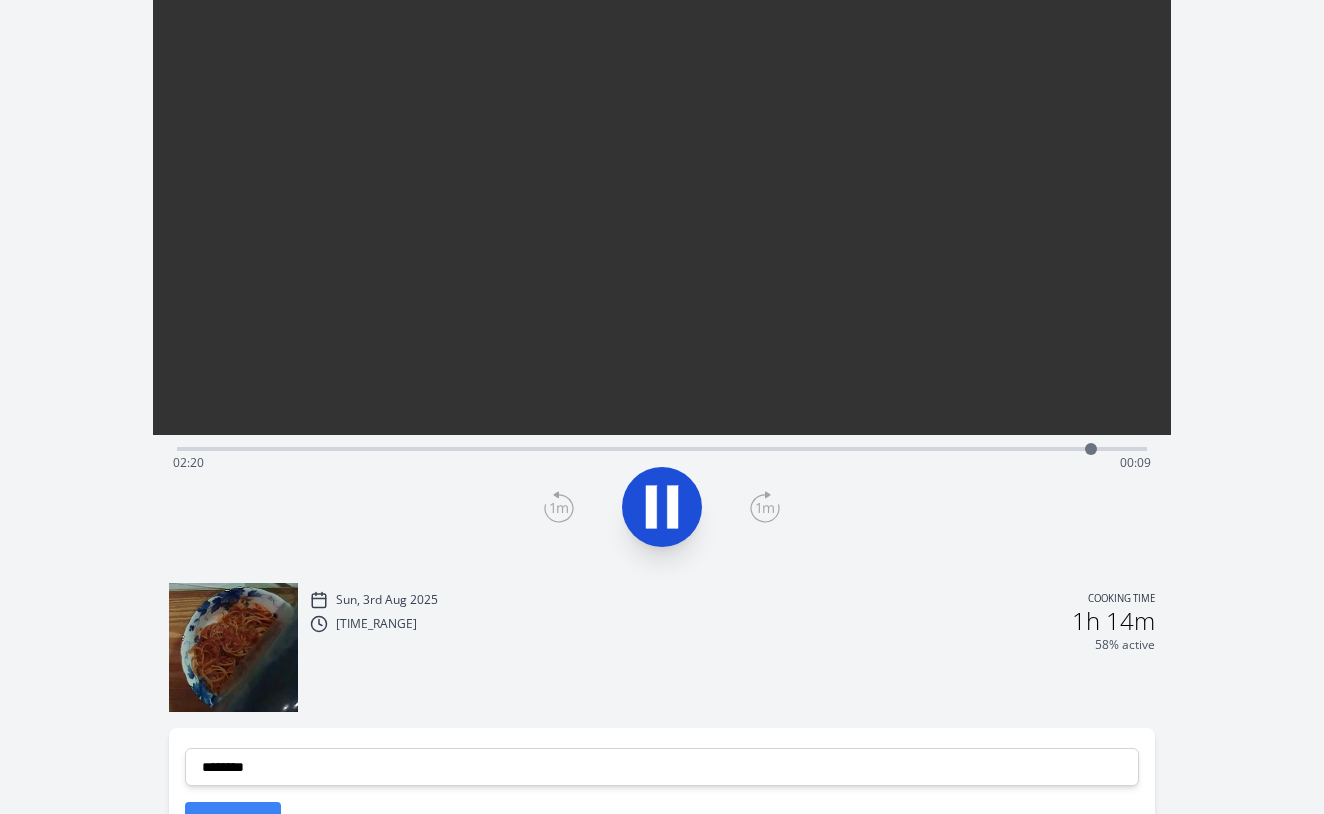click on "Time elapsed:  [TIME]
Time remaining:  [TIME]" at bounding box center (662, 463) 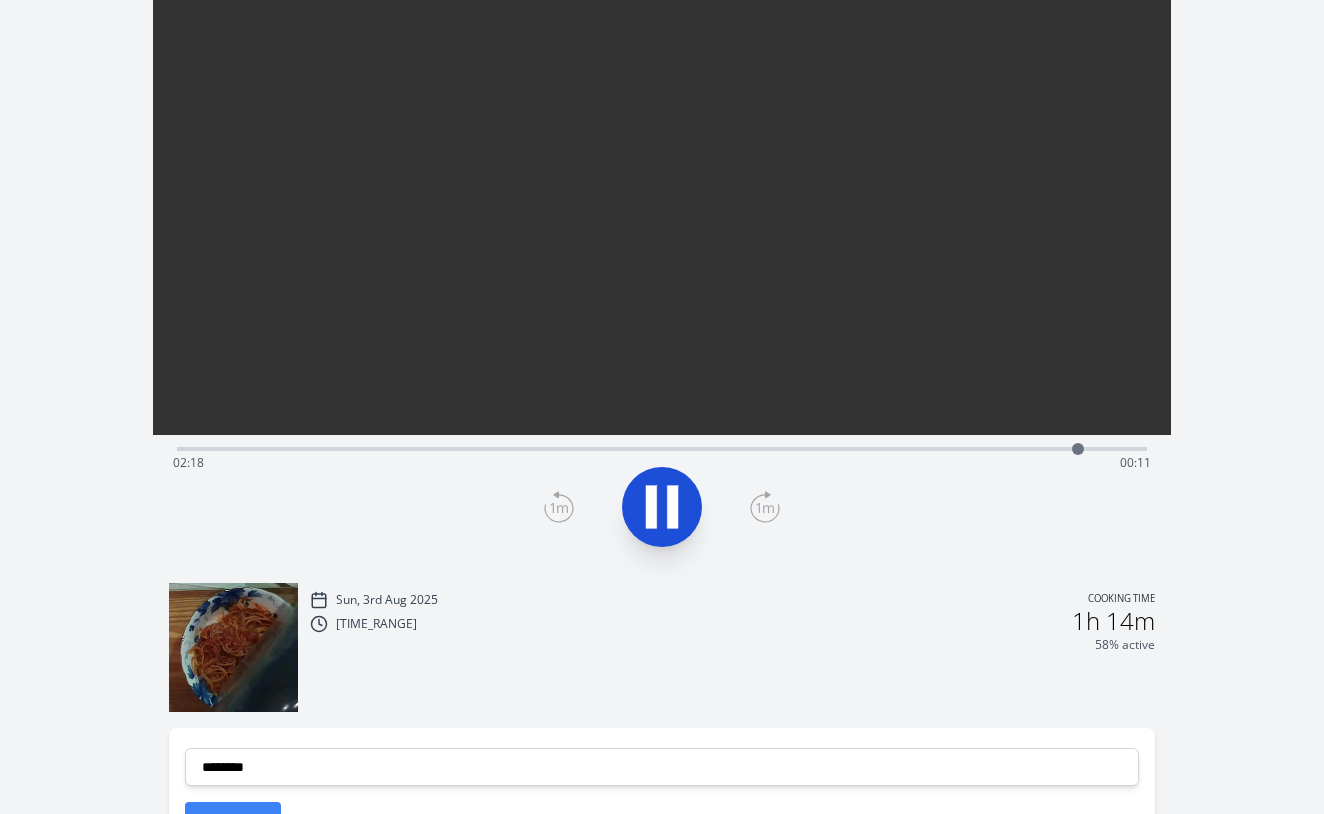 click on "Time elapsed:  [TIME]
Time remaining:  [TIME]" at bounding box center [662, 463] 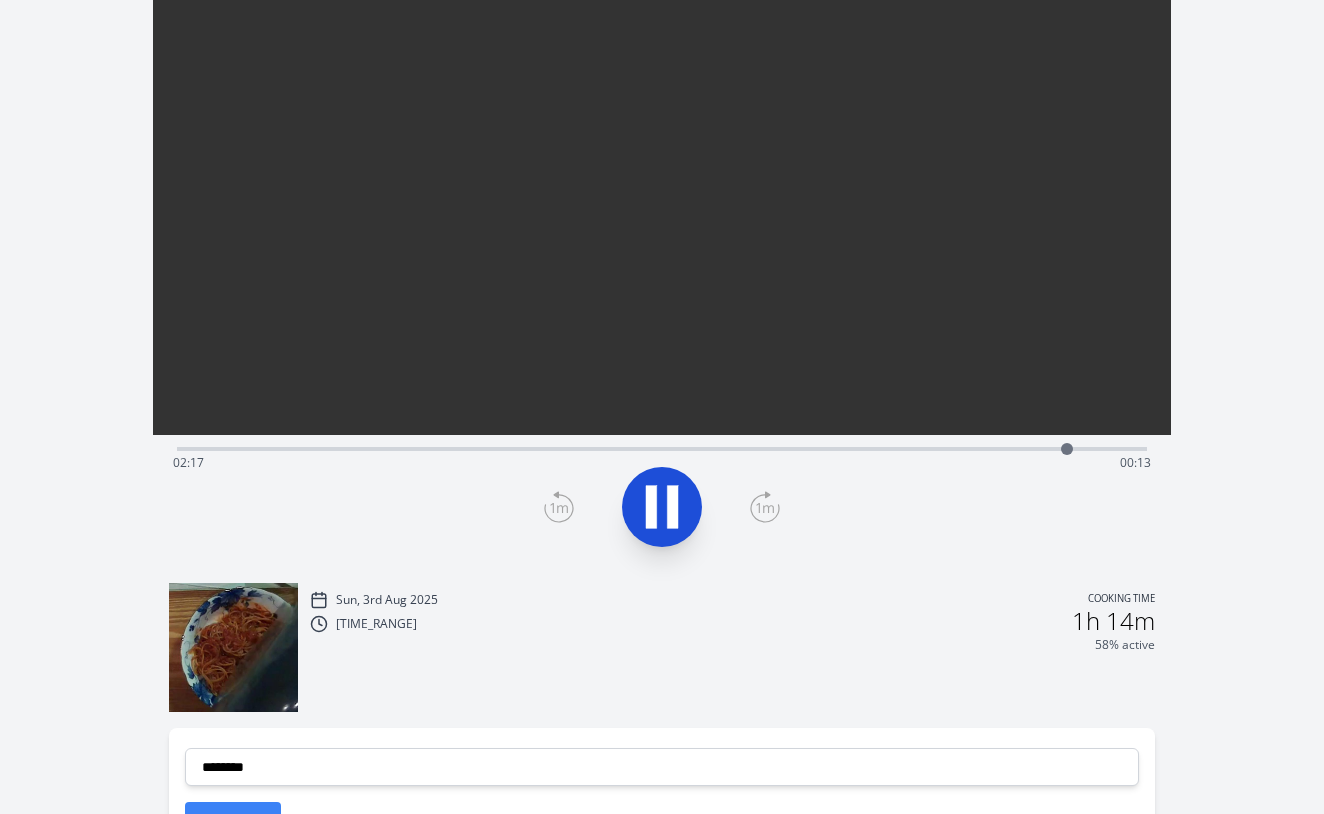 click 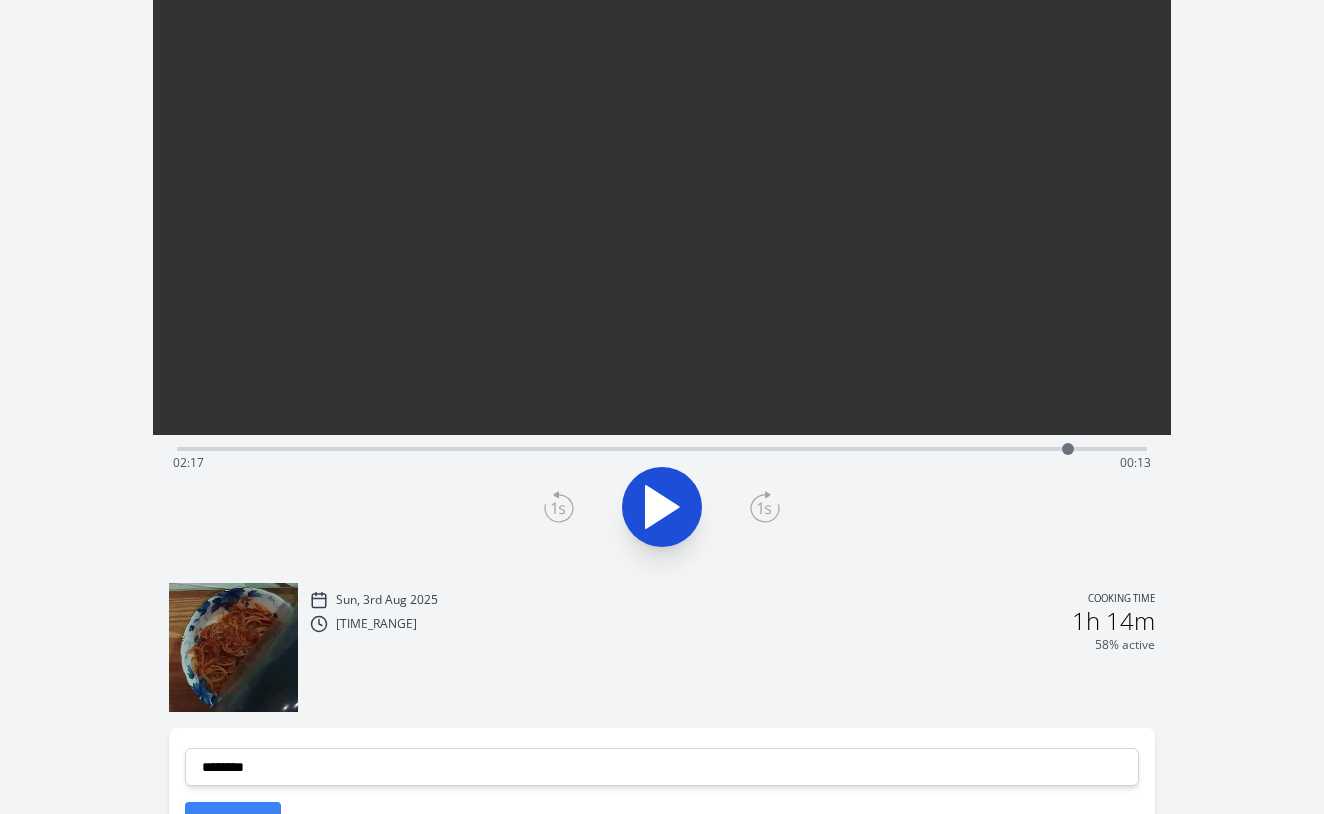 click on "Time elapsed:  [TIME]
Time remaining:  [TIME]" at bounding box center (662, 463) 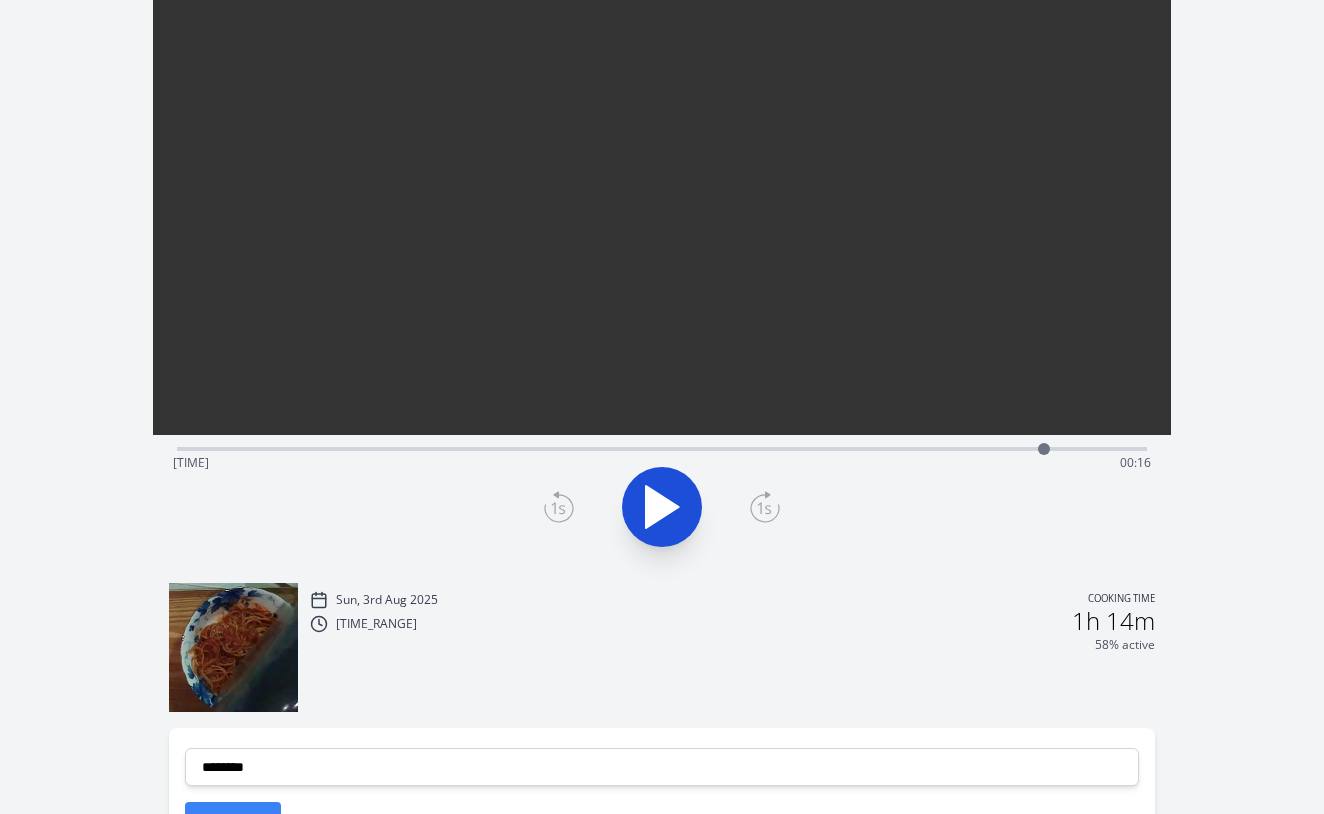 click on "Time elapsed:  [TIME]
Time remaining:  [TIME]" at bounding box center [662, 463] 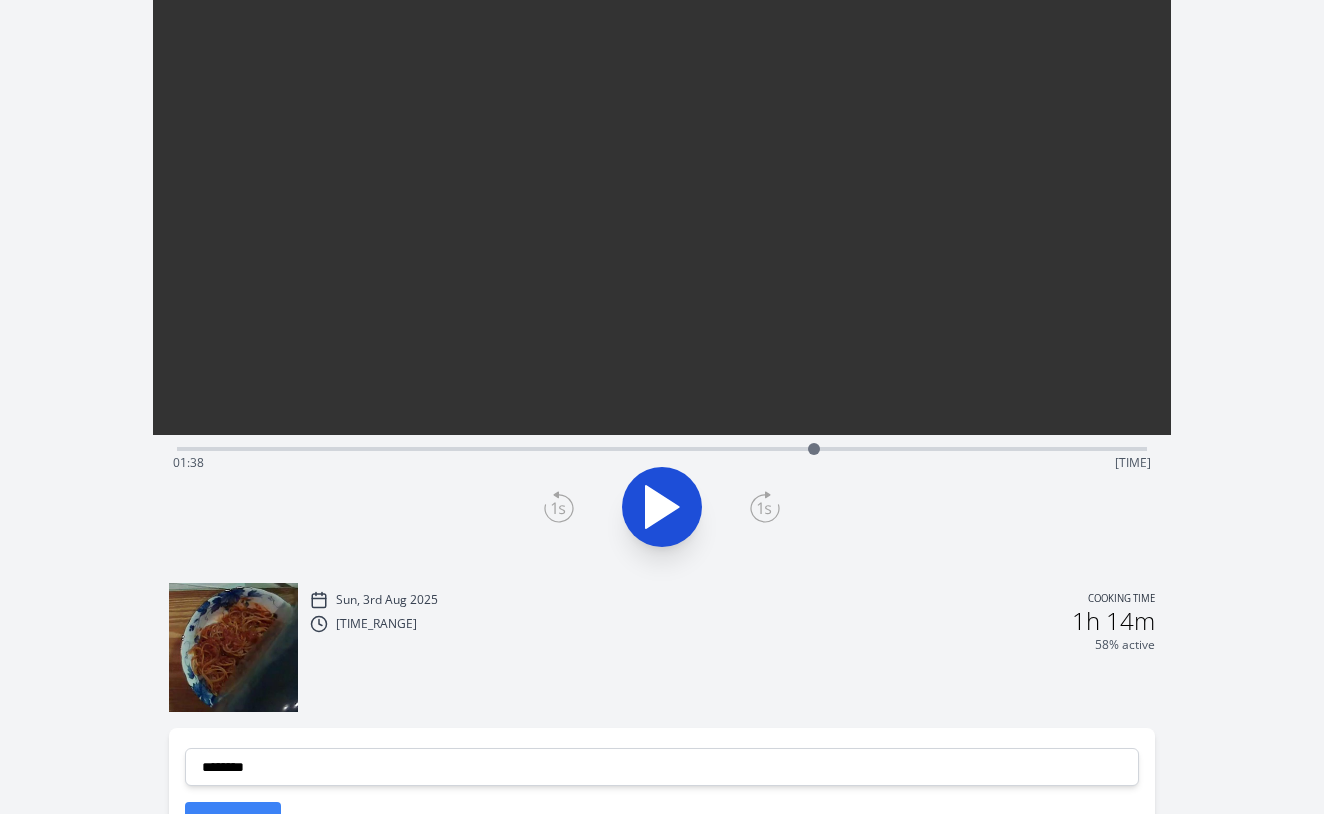 drag, startPoint x: 1024, startPoint y: 447, endPoint x: 814, endPoint y: 454, distance: 210.11664 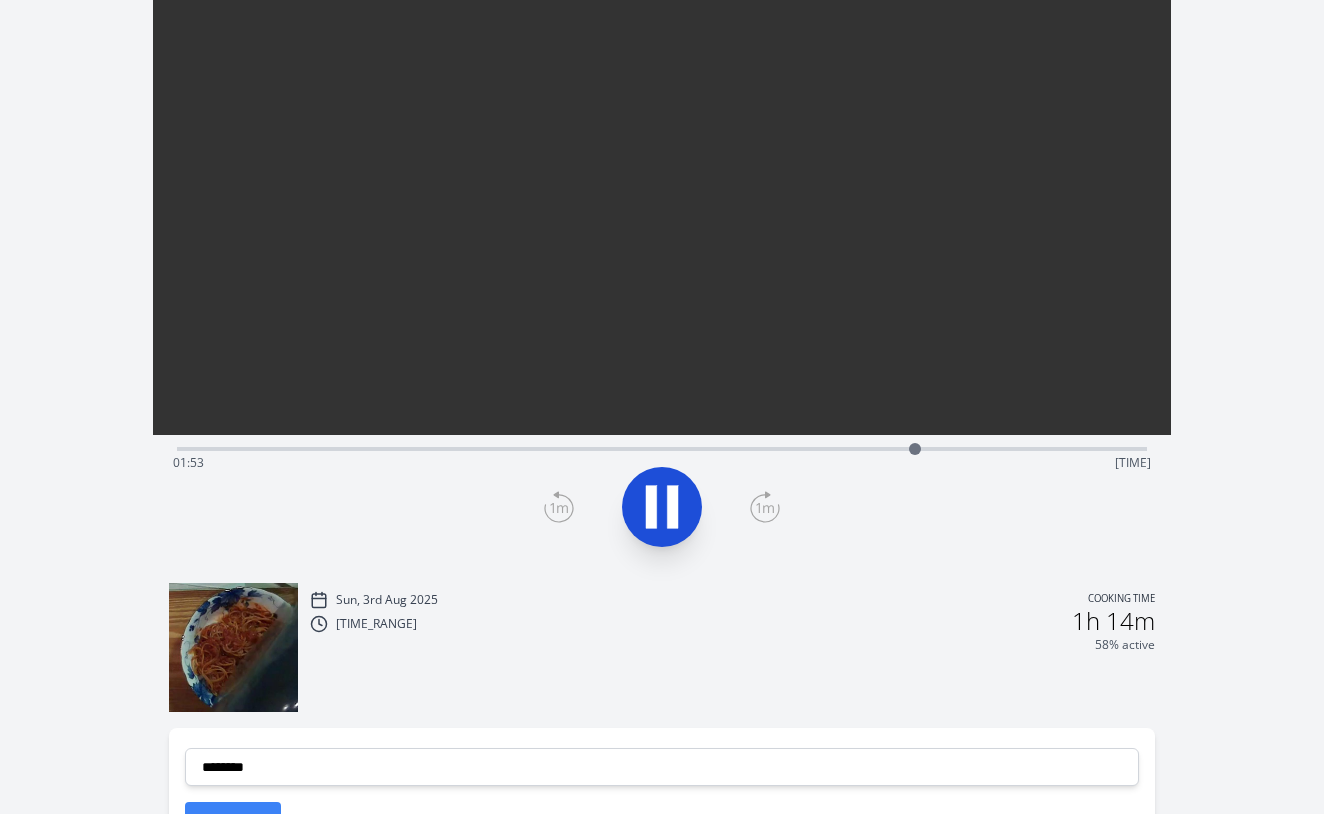 click 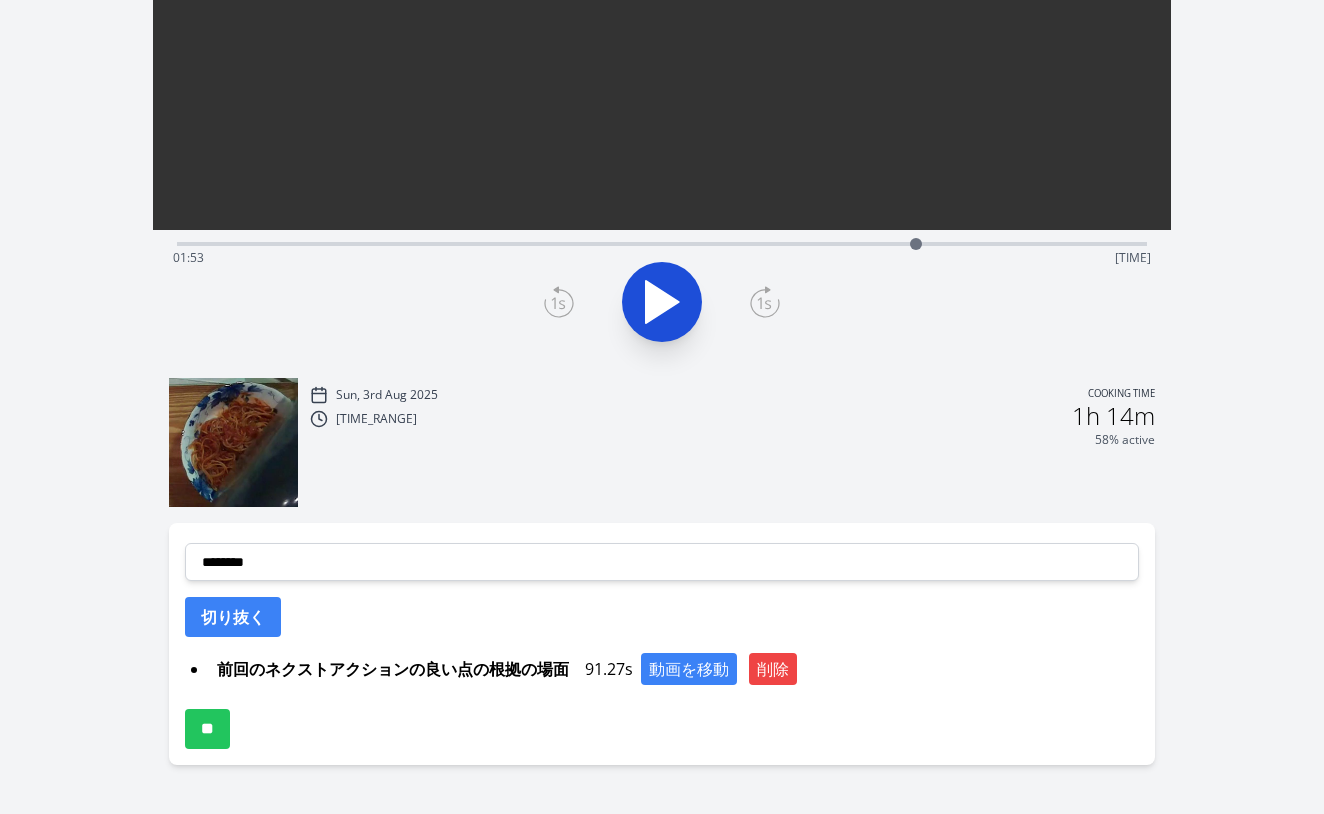 scroll, scrollTop: 386, scrollLeft: 0, axis: vertical 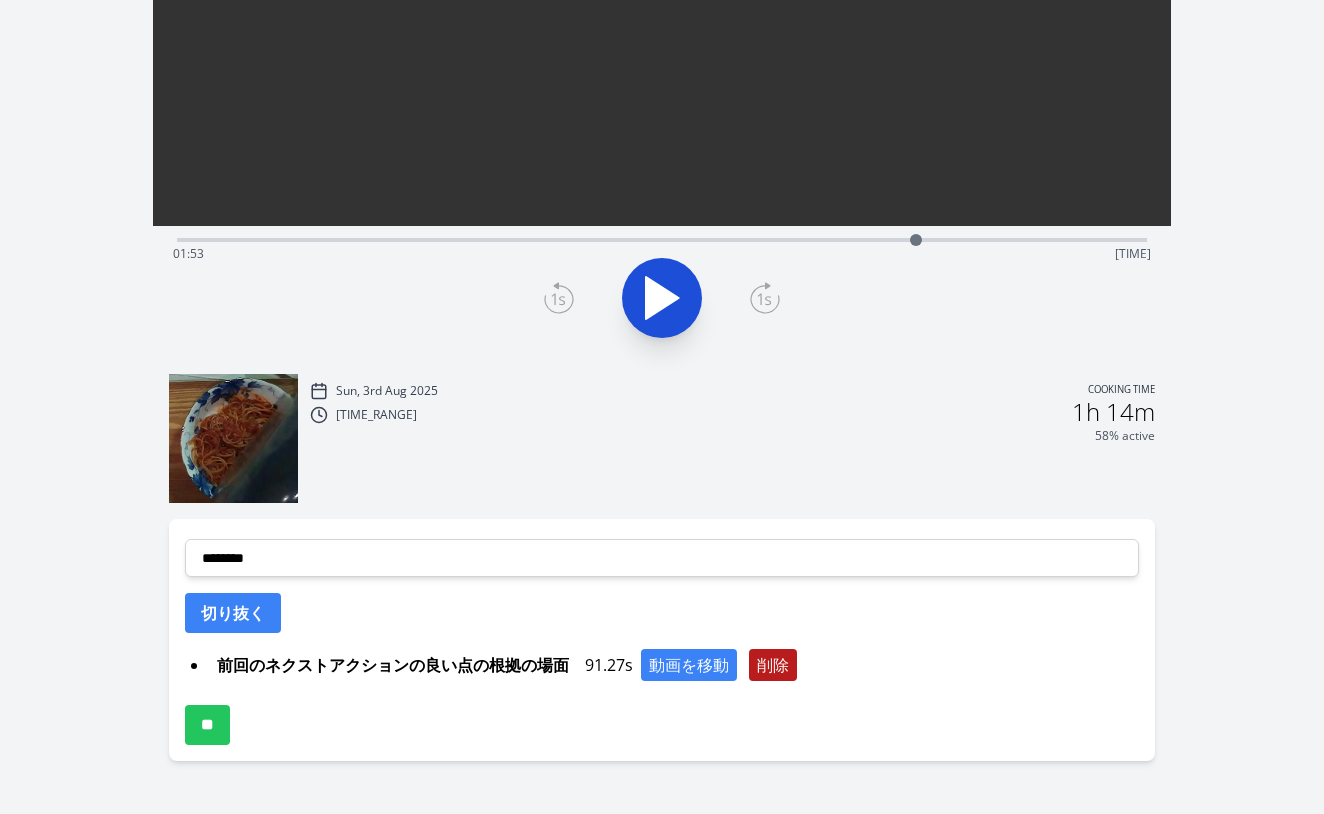 click on "削除" at bounding box center [773, 665] 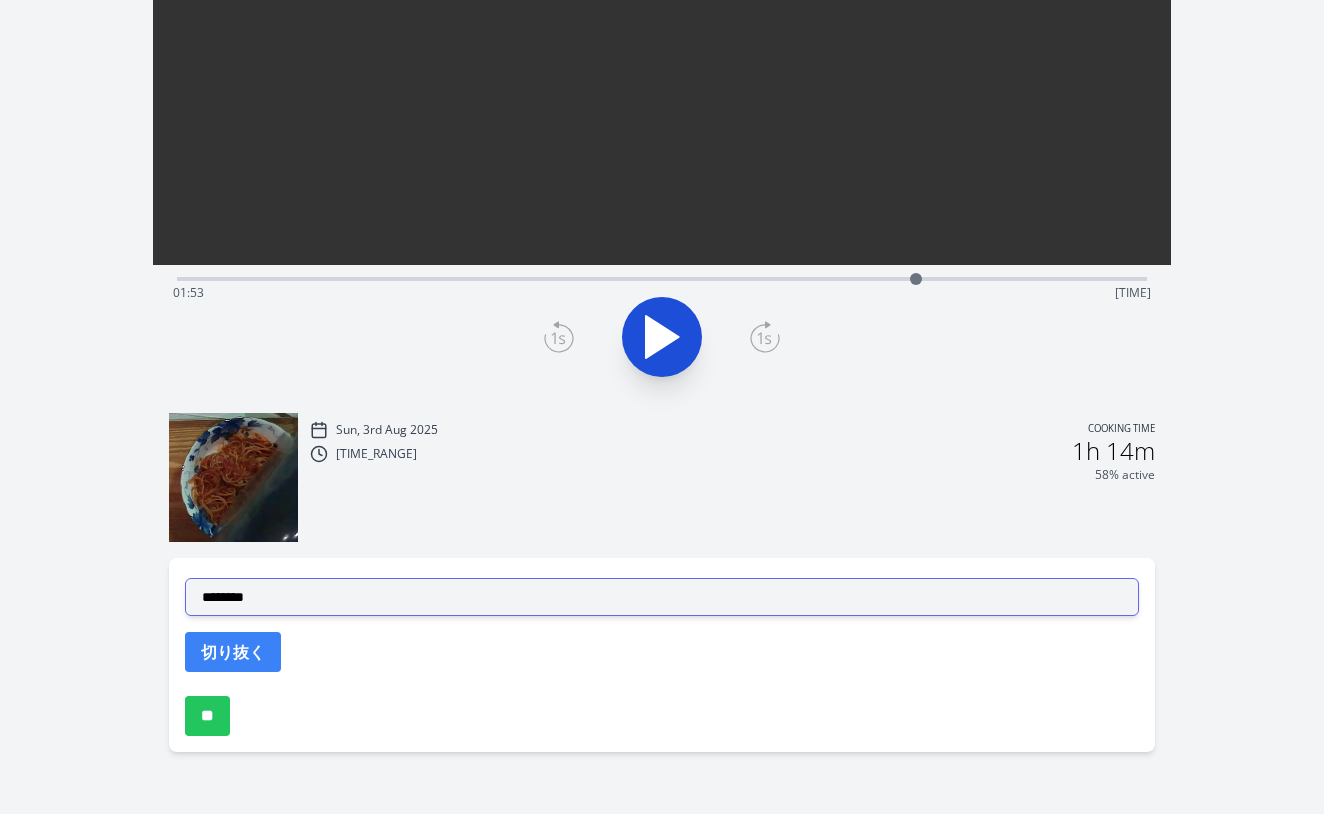 select on "**********" 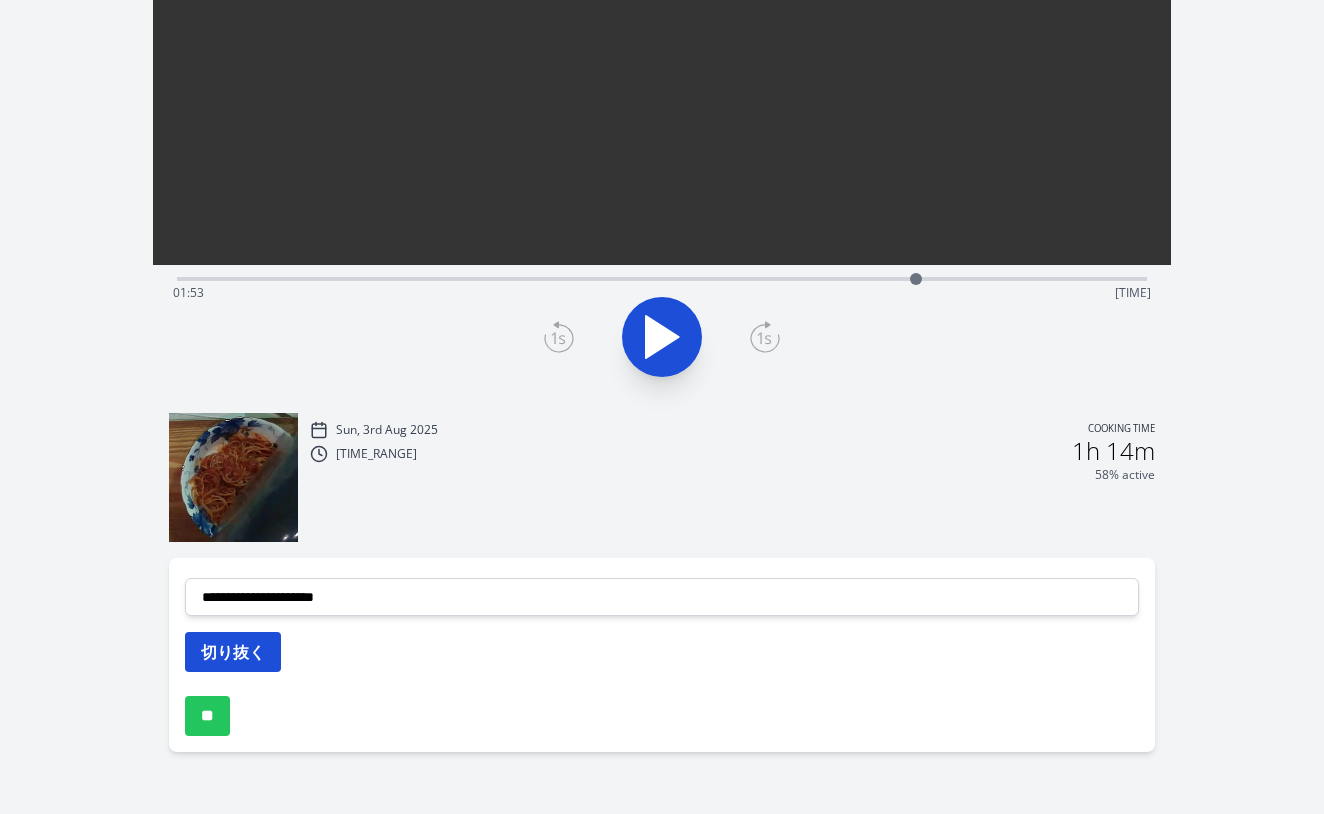 click on "切り抜く" at bounding box center (233, 652) 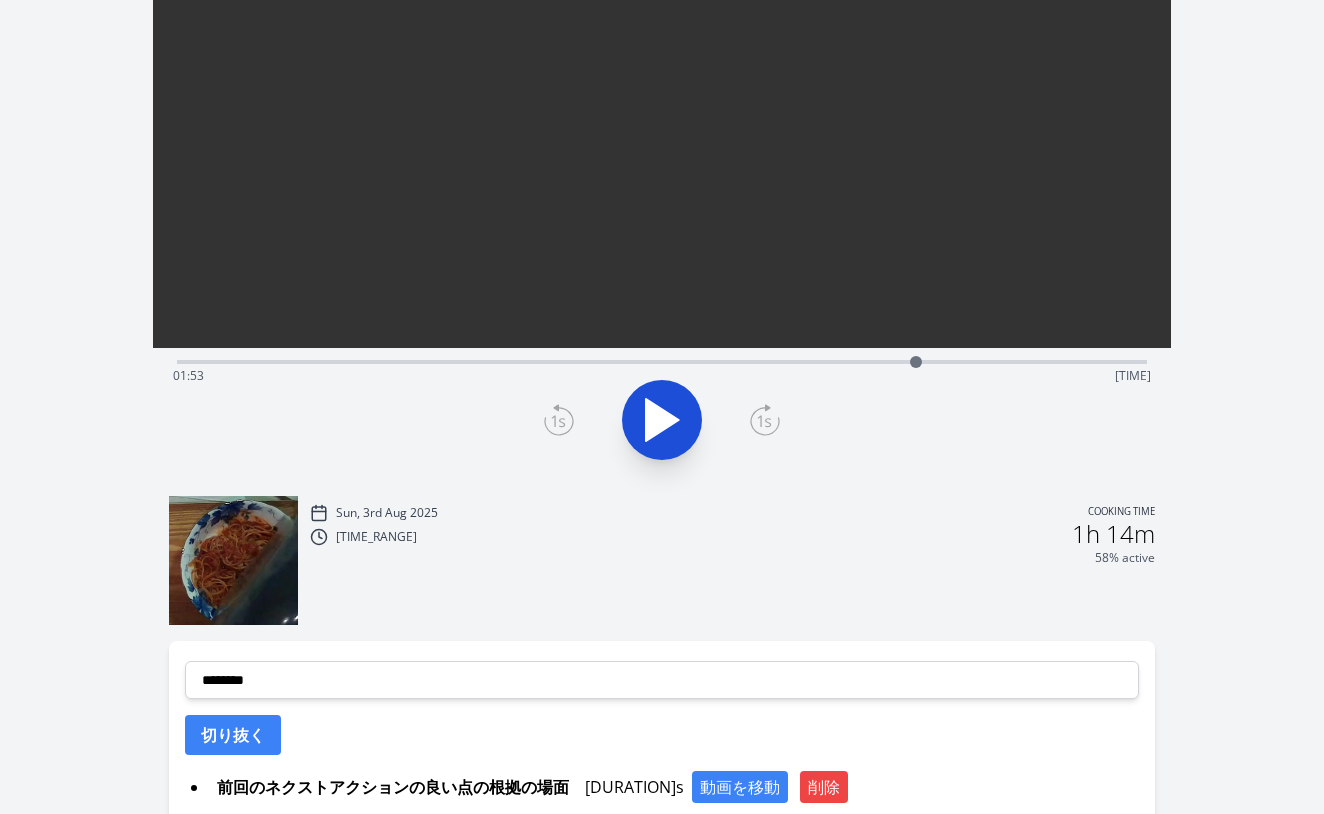 scroll, scrollTop: 253, scrollLeft: 0, axis: vertical 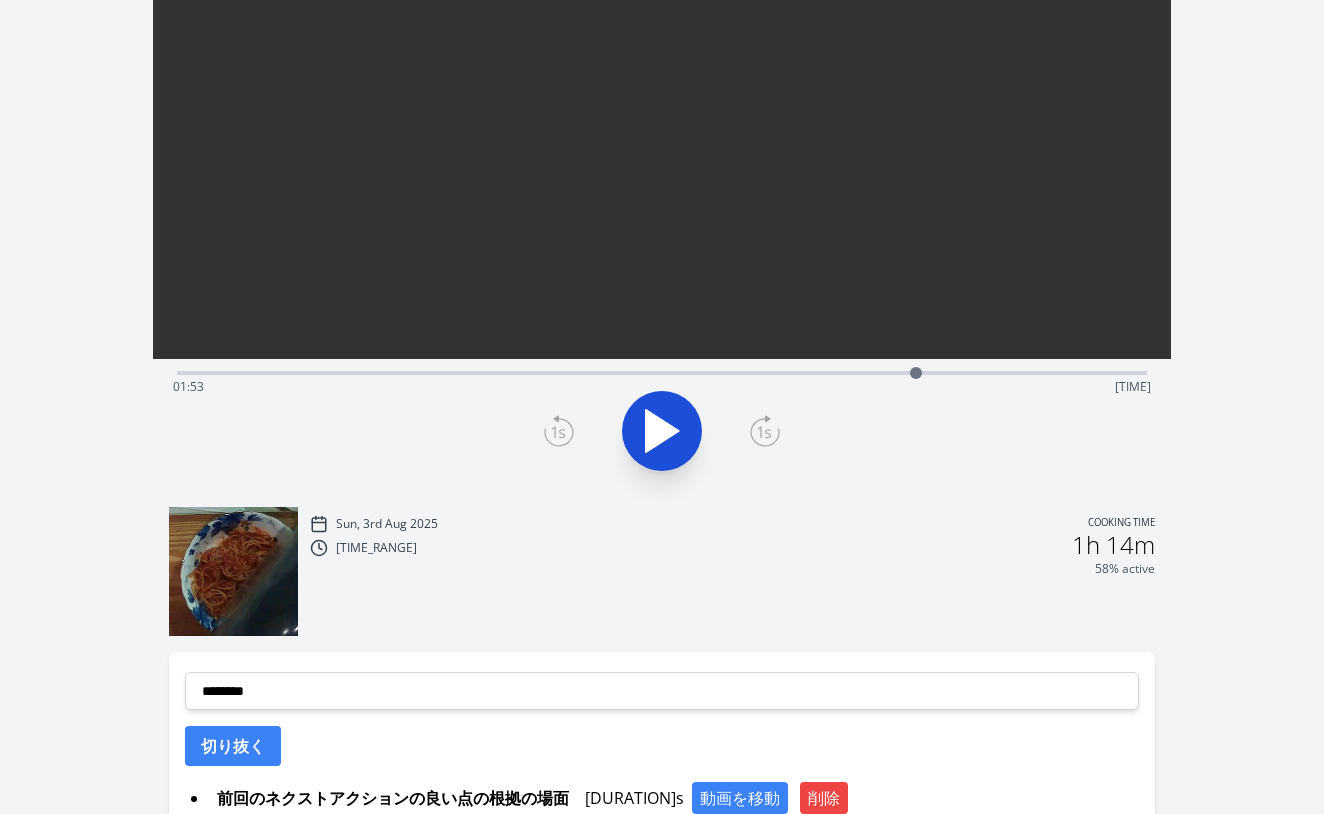 click on "Time elapsed:  [TIME]
Time remaining:  [TIME]" at bounding box center [662, 387] 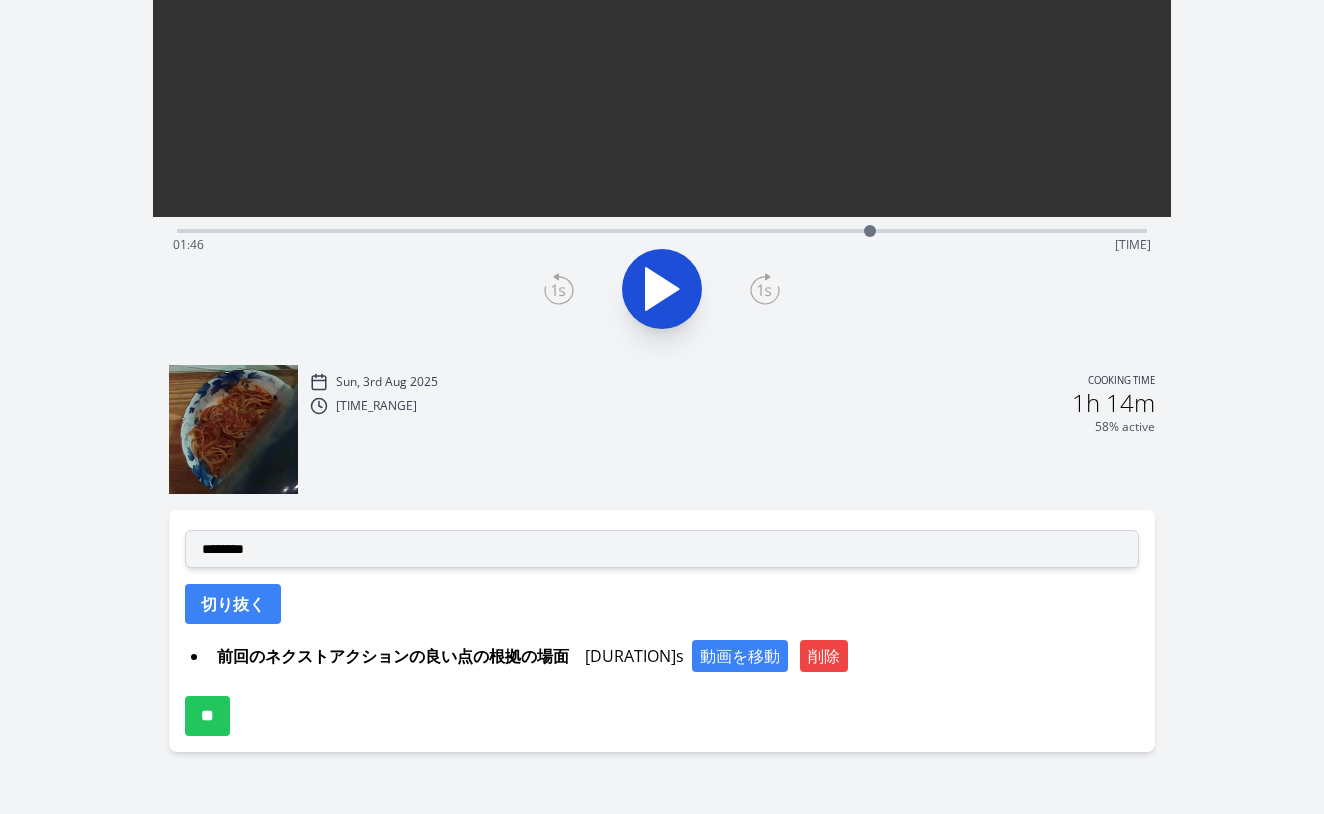 scroll, scrollTop: 395, scrollLeft: 0, axis: vertical 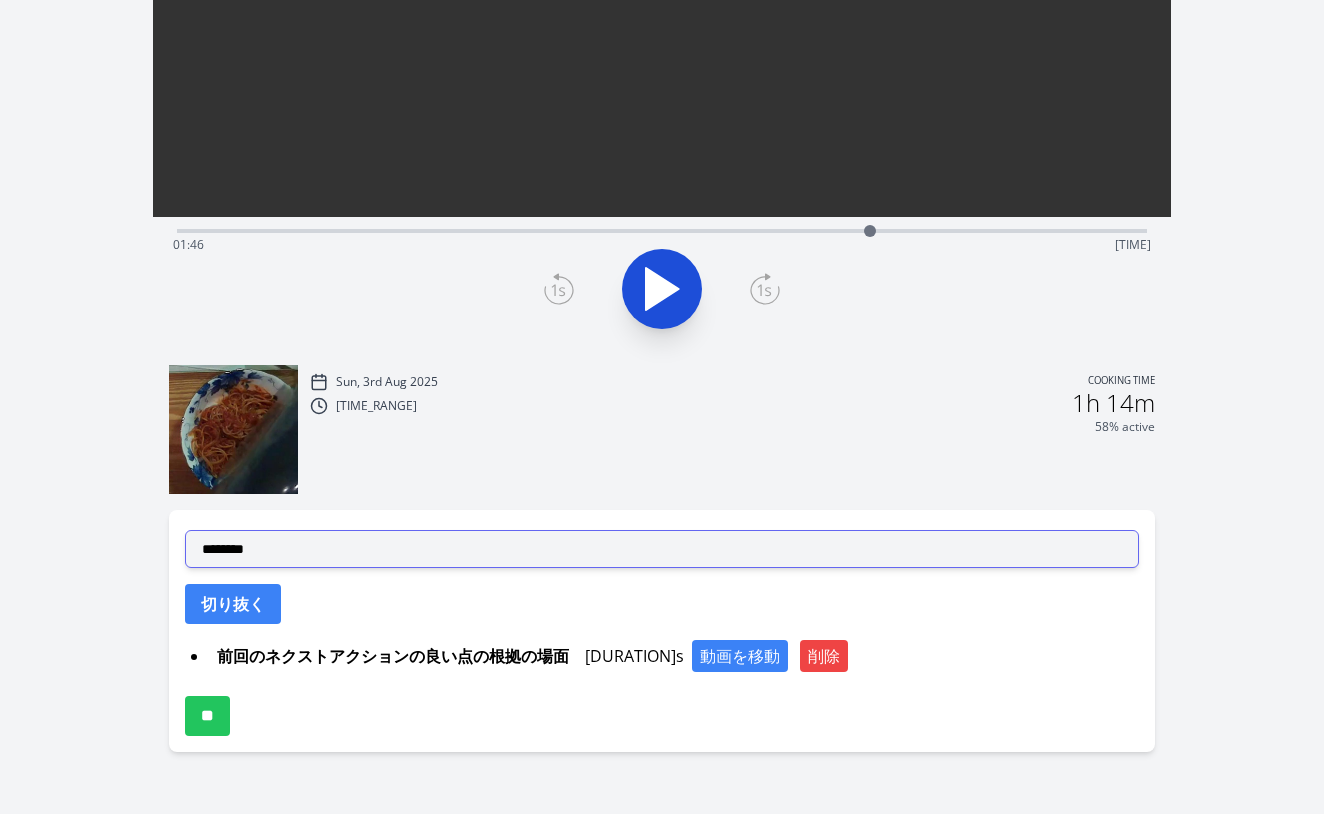 select on "**********" 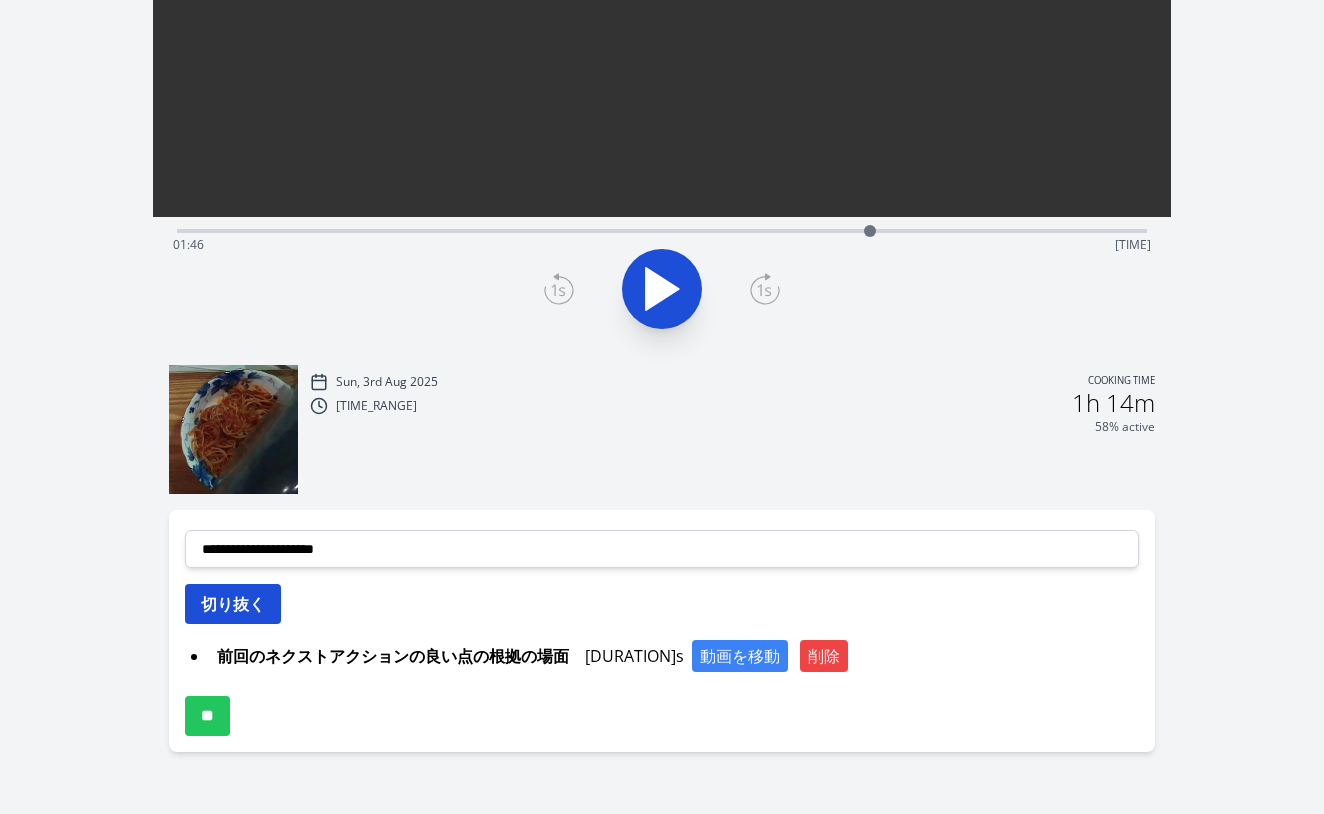 click on "切り抜く" at bounding box center (233, 604) 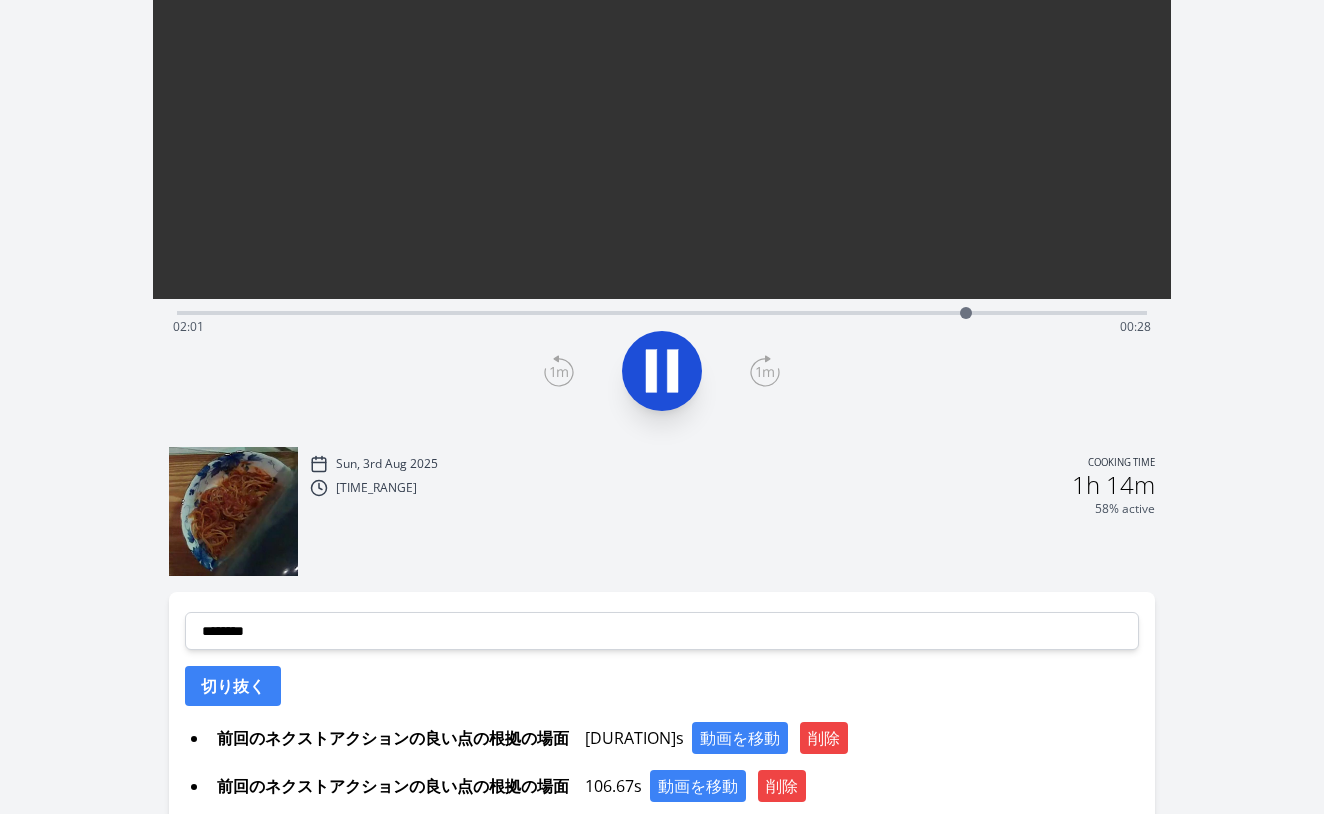 scroll, scrollTop: 301, scrollLeft: 0, axis: vertical 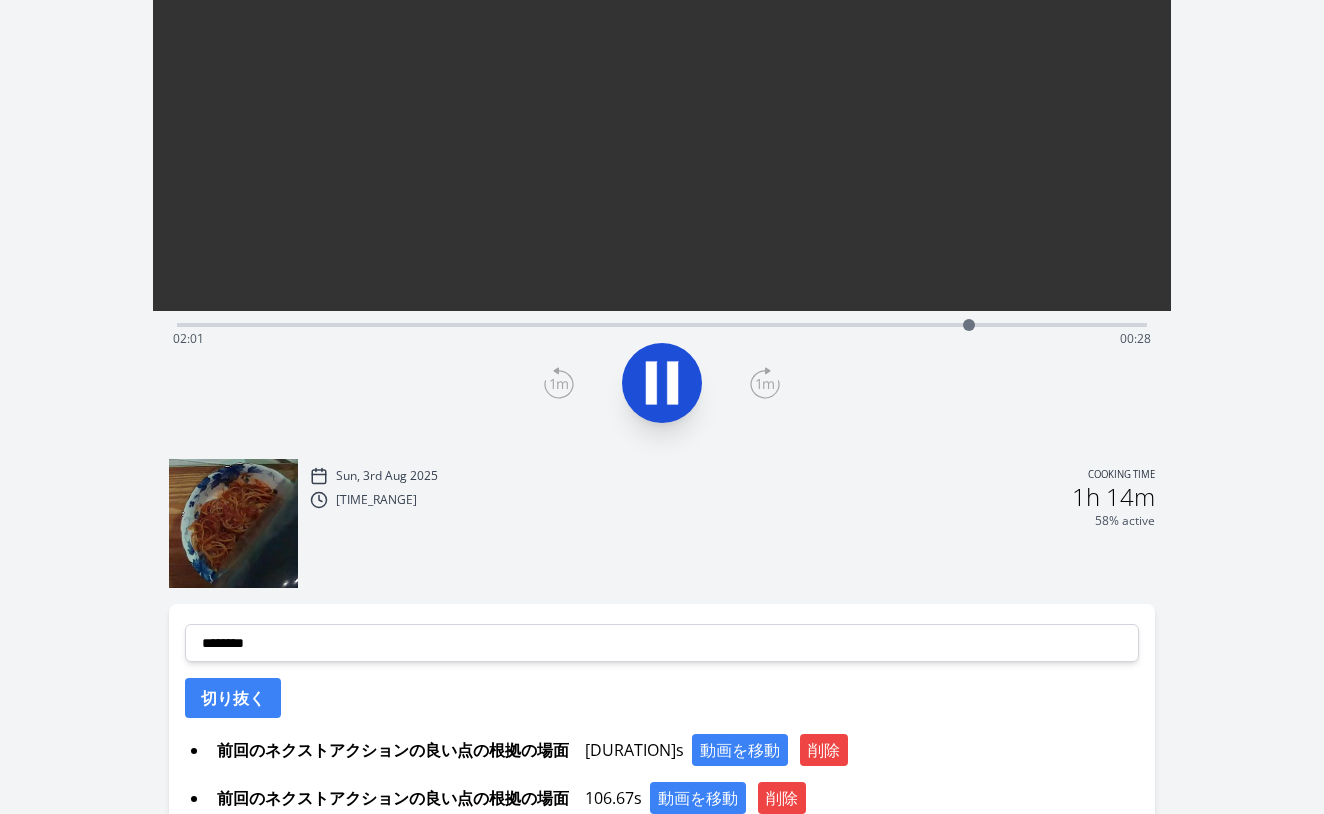 click on "Time elapsed:  [TIME]
Time remaining:  [TIME]" at bounding box center (662, 339) 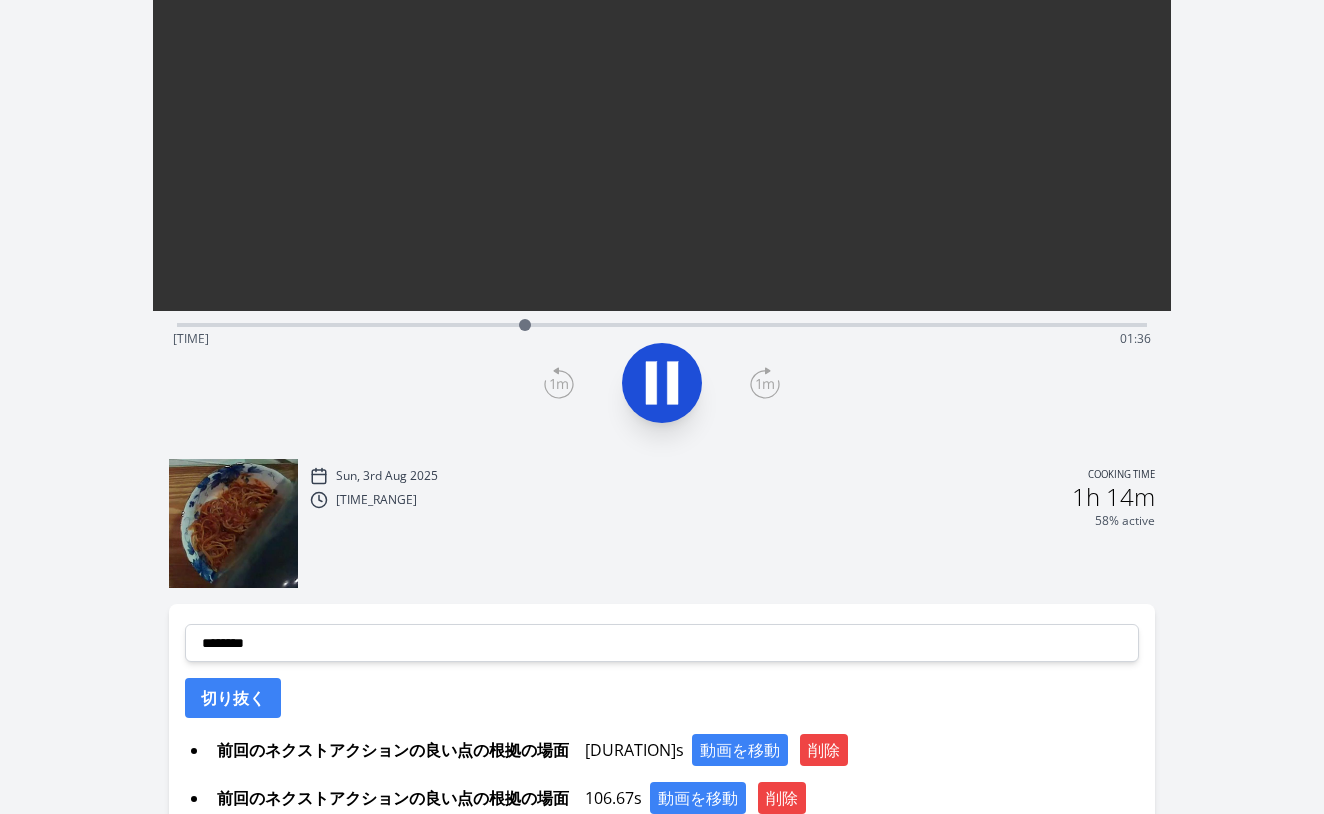 click on "Time elapsed:  [TIME]
Time remaining:  [TIME]" at bounding box center [662, 339] 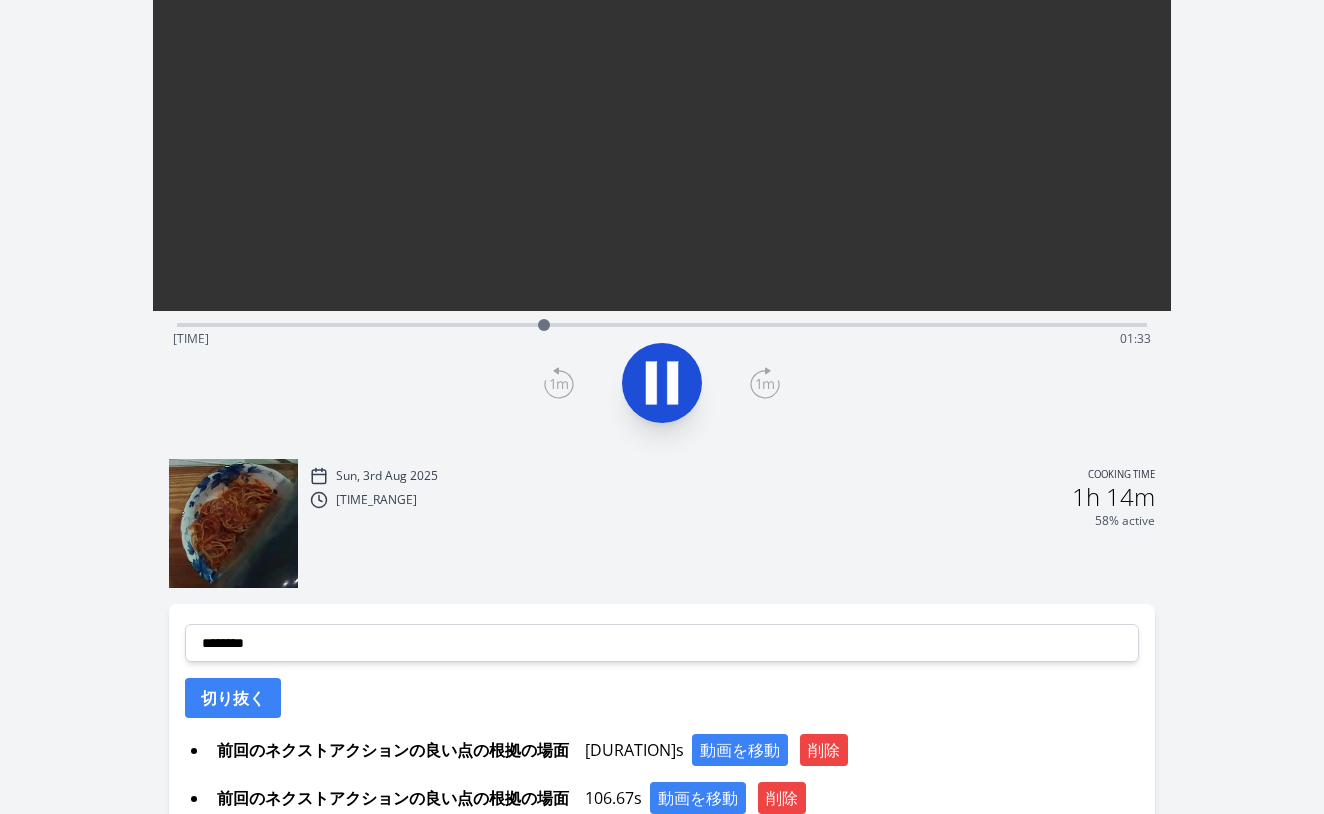 click on "Time elapsed:  [TIME]
Time remaining:  [TIME]" at bounding box center [662, 339] 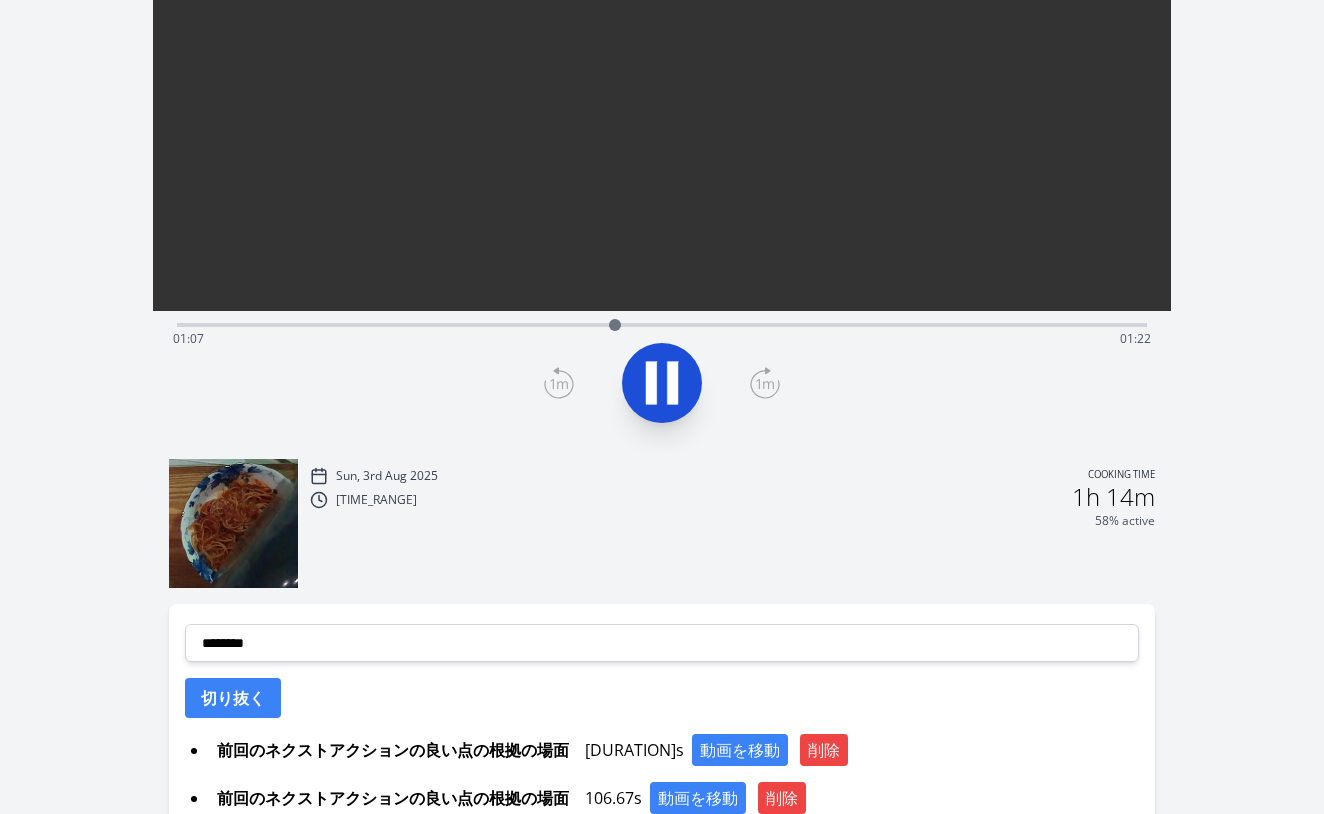 click on "Time elapsed:  [TIME]
Time remaining:  [TIME]" at bounding box center [662, 339] 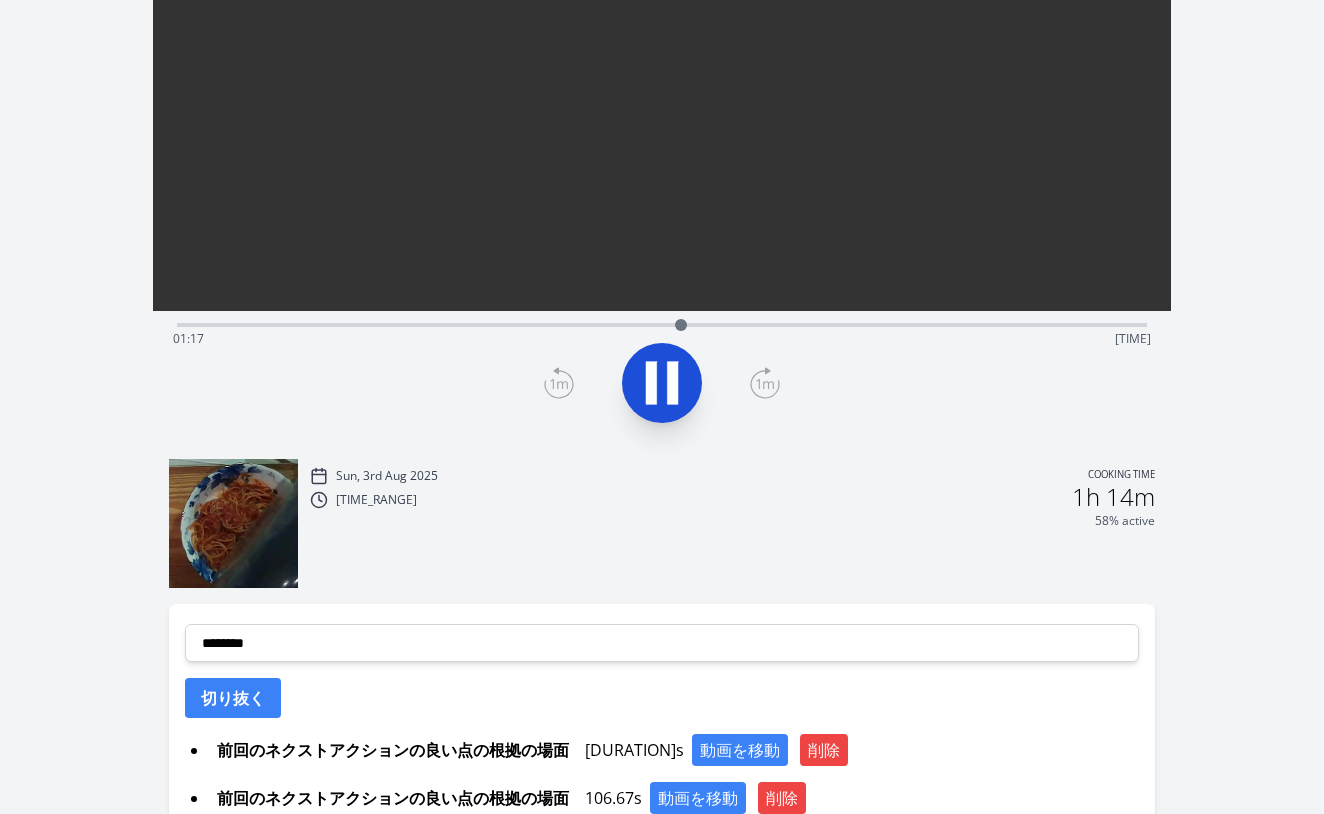 click on "Time elapsed:  [TIME]
Time remaining:  [TIME]" at bounding box center (662, 323) 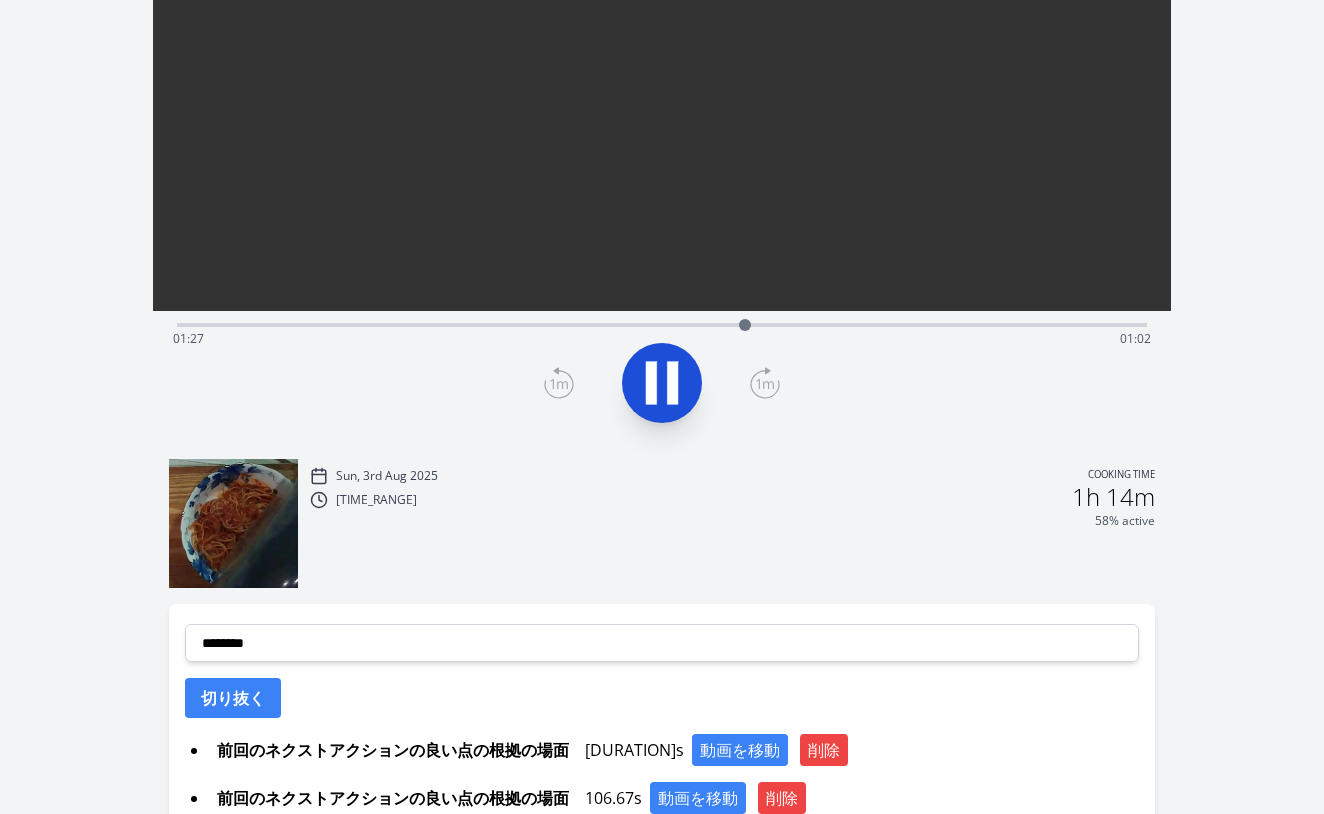 click 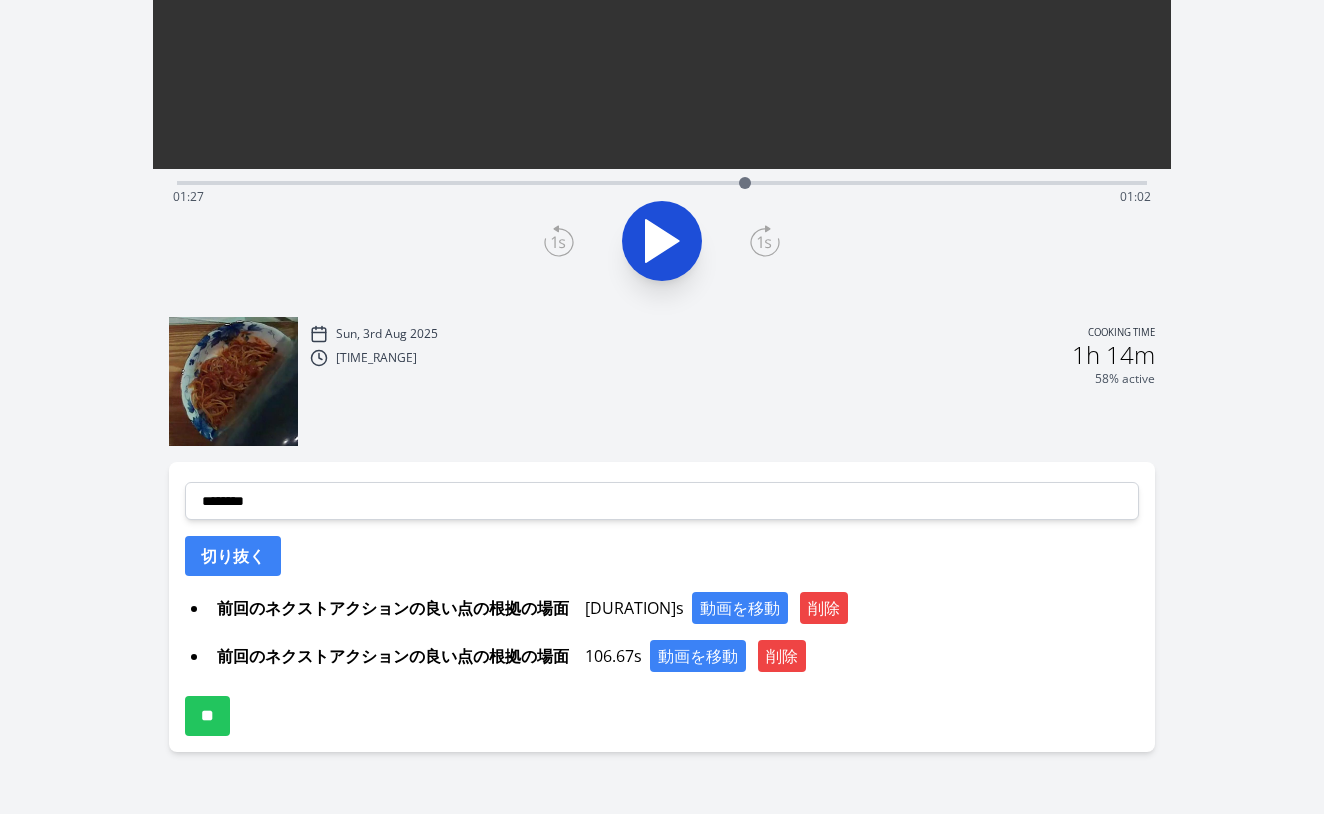 scroll, scrollTop: 443, scrollLeft: 0, axis: vertical 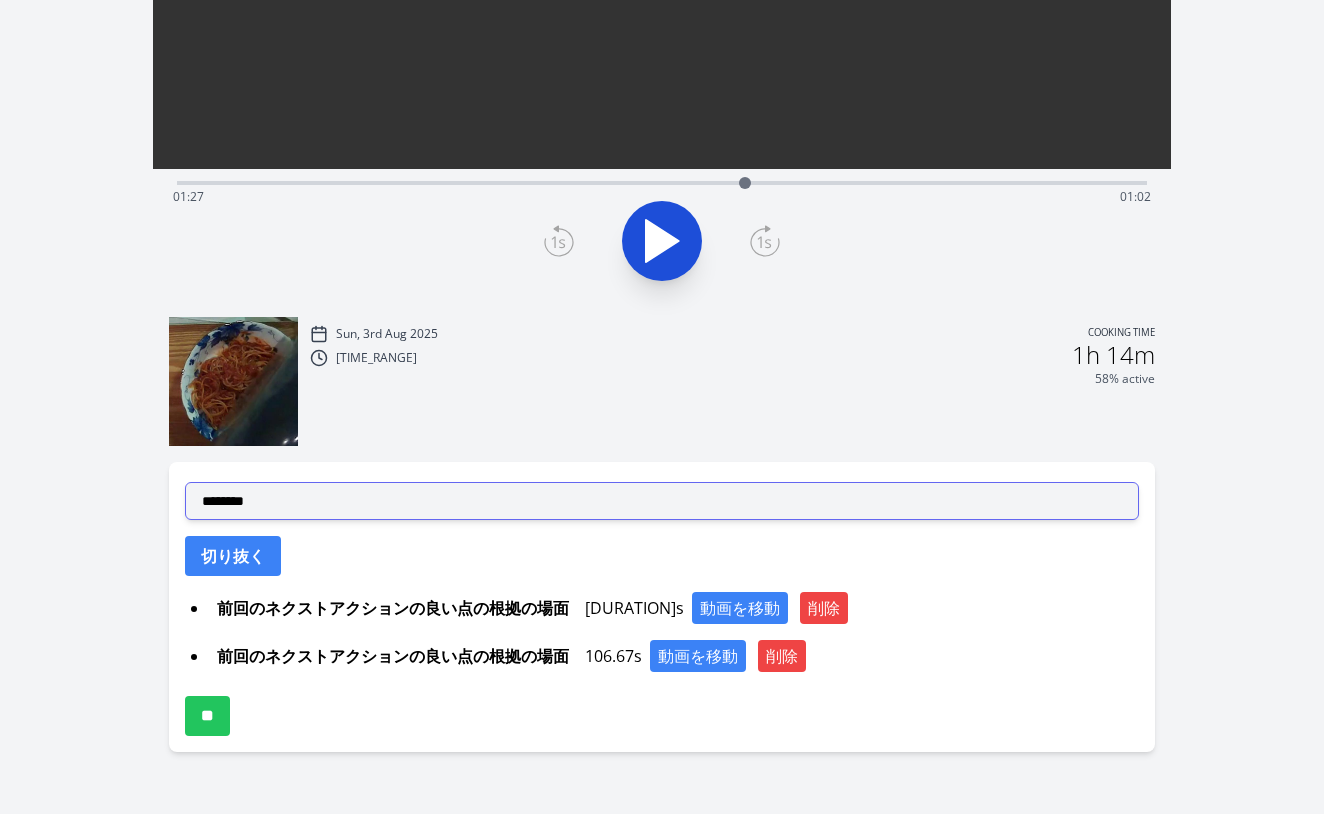 select on "**********" 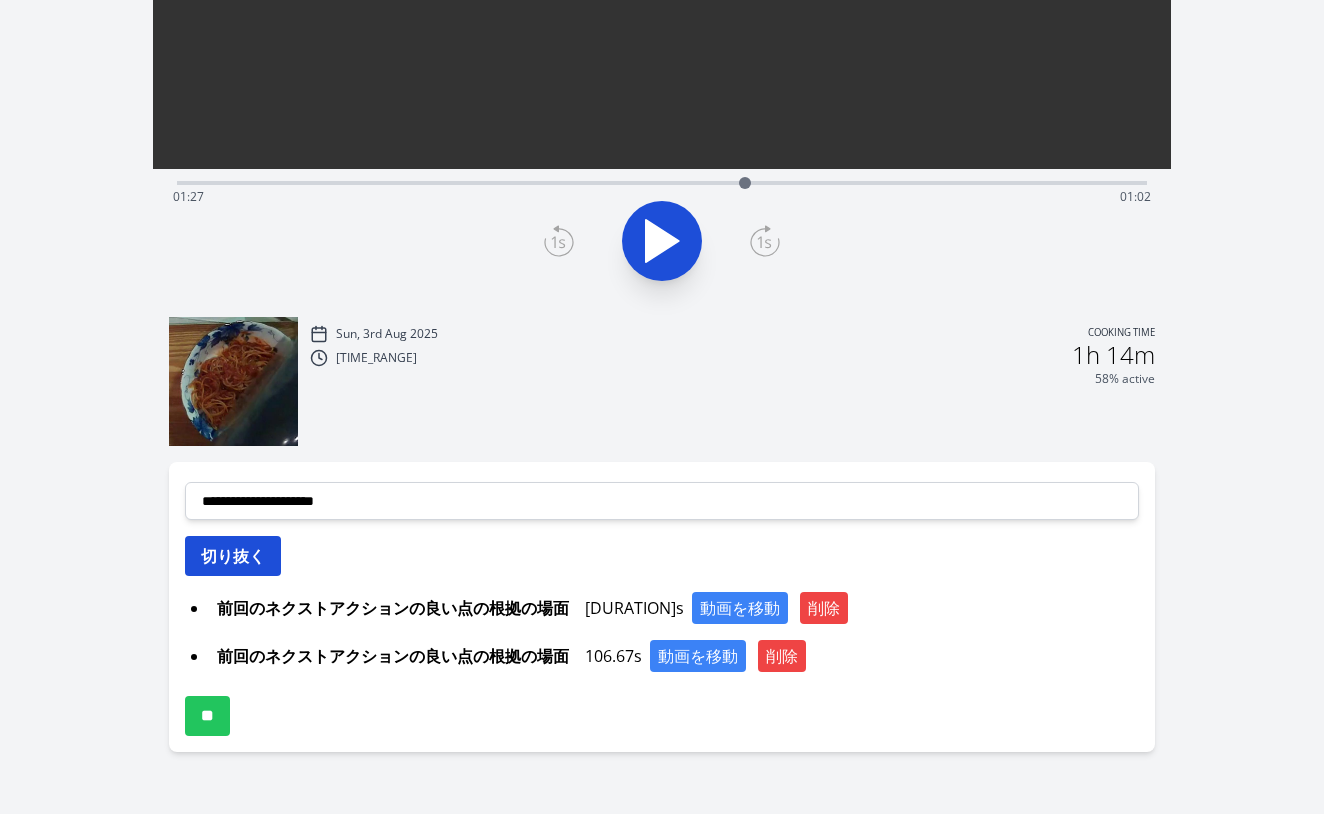 click on "切り抜く" at bounding box center (233, 556) 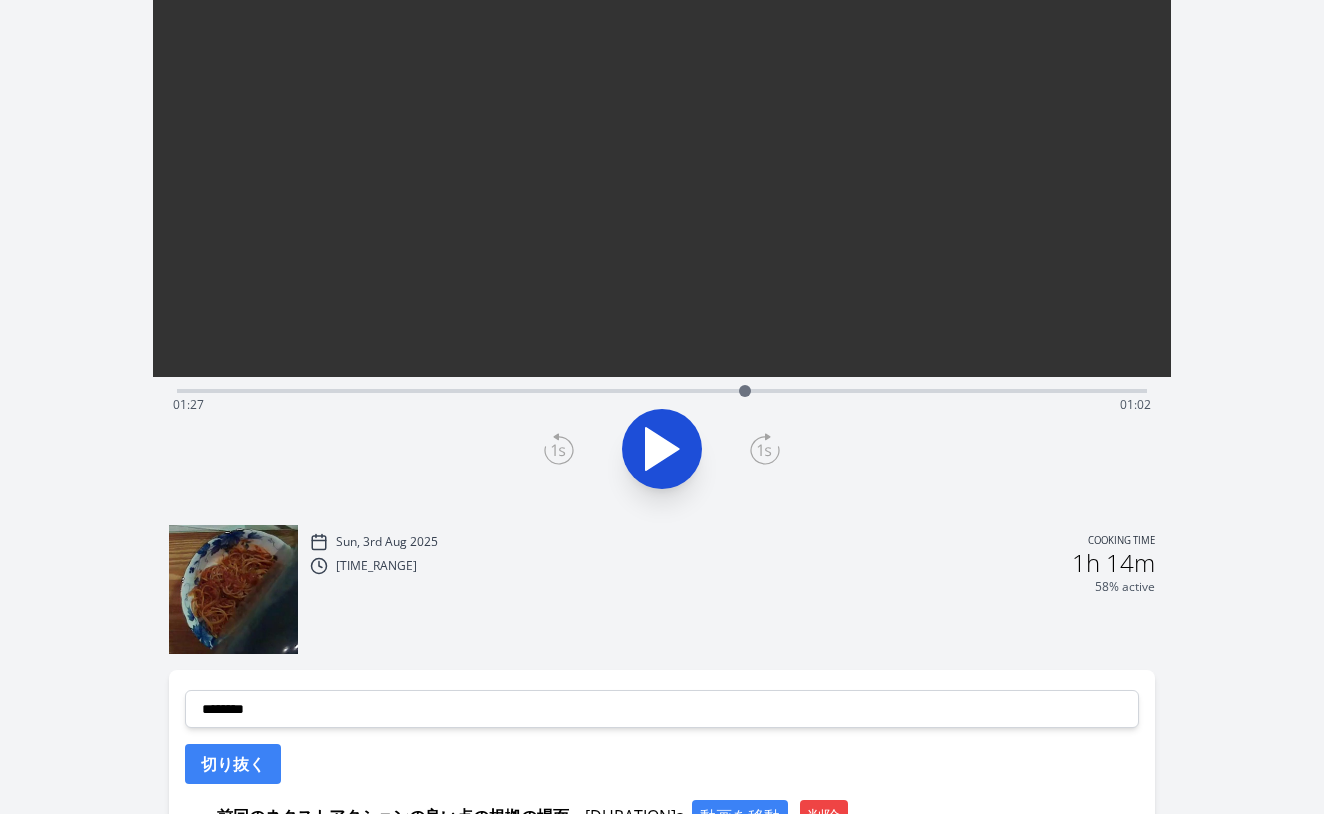 scroll, scrollTop: 192, scrollLeft: 0, axis: vertical 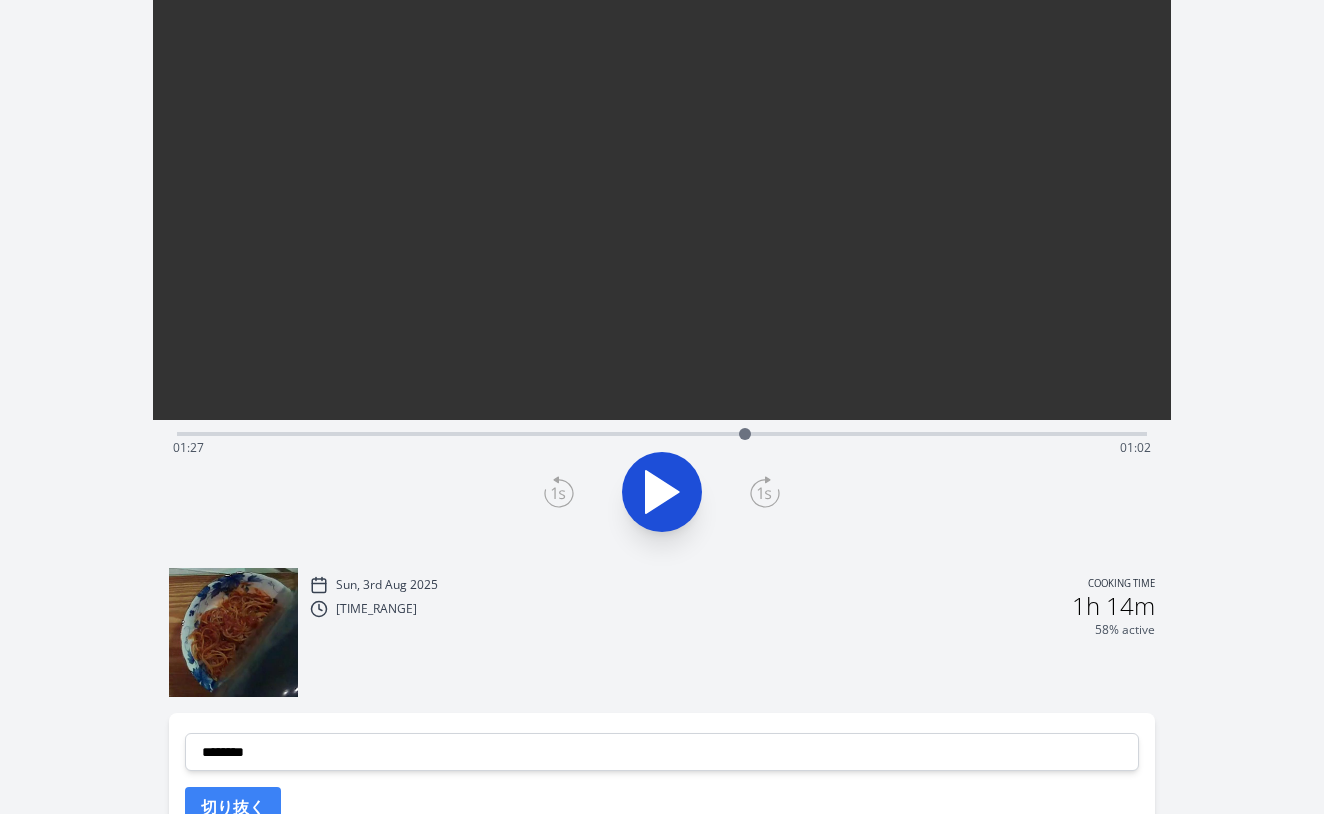 click on "Time elapsed:  [TIME]
Time remaining:  [TIME]" at bounding box center (662, 432) 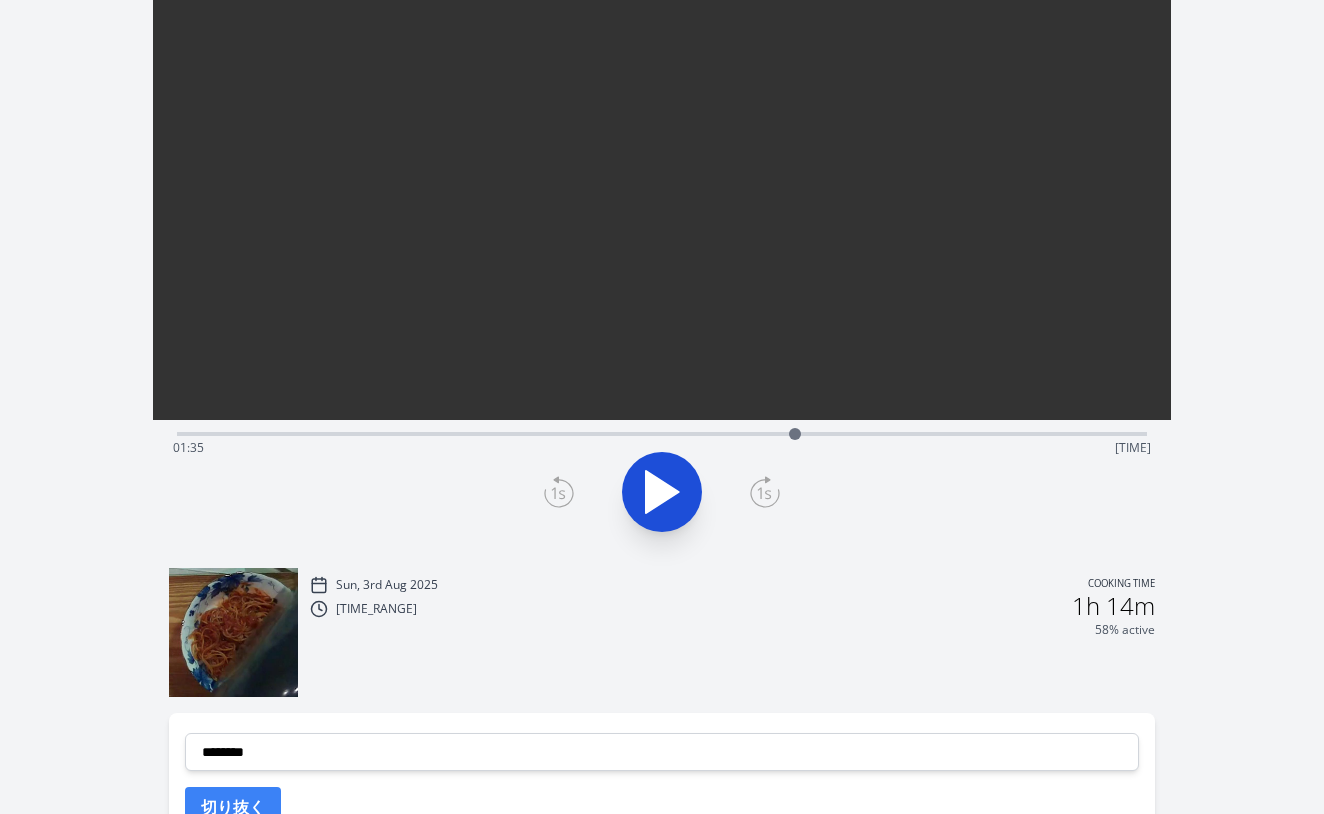 click on "Time elapsed:  [TIME]
Time remaining:  [TIME]" at bounding box center (662, 432) 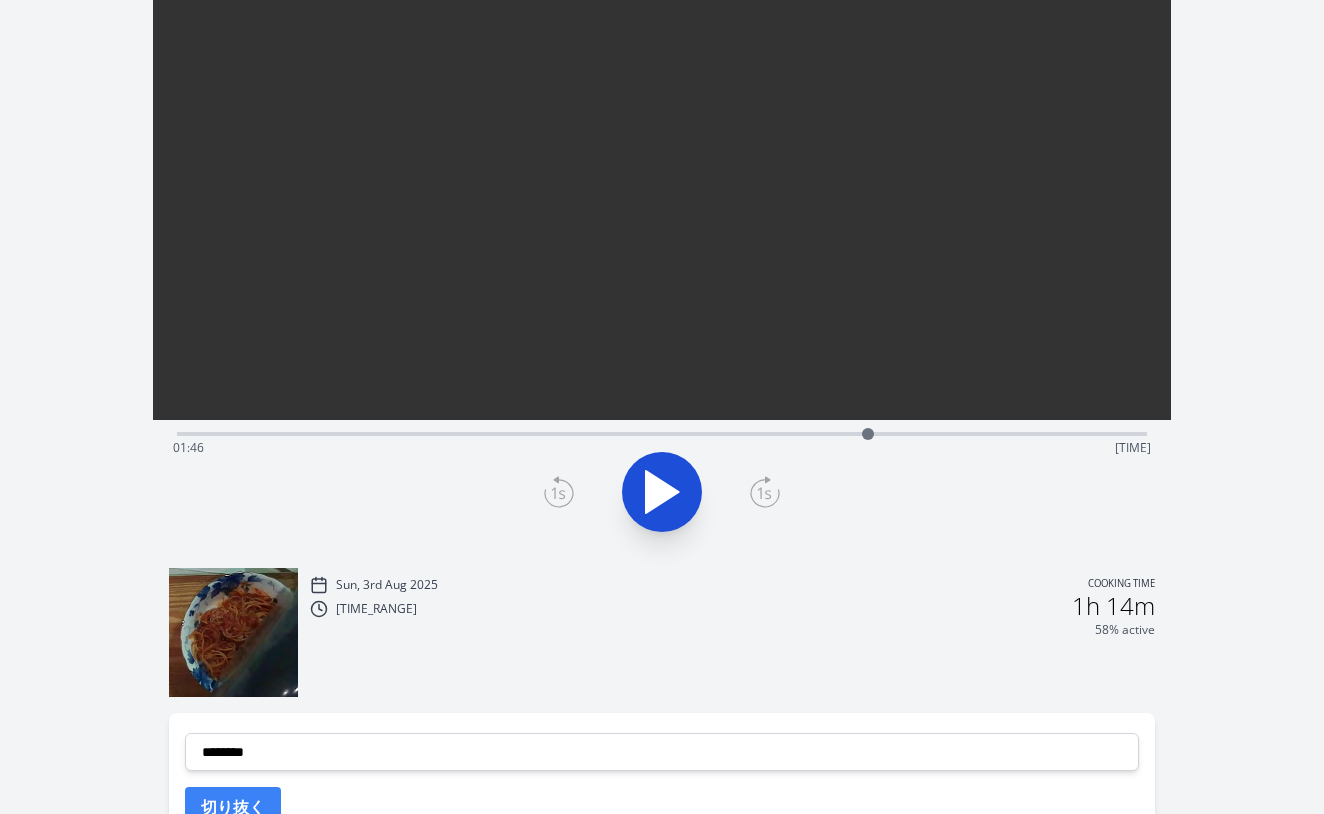 click on "Time elapsed:  [TIME]
Time remaining:  [TIME]" at bounding box center [662, 432] 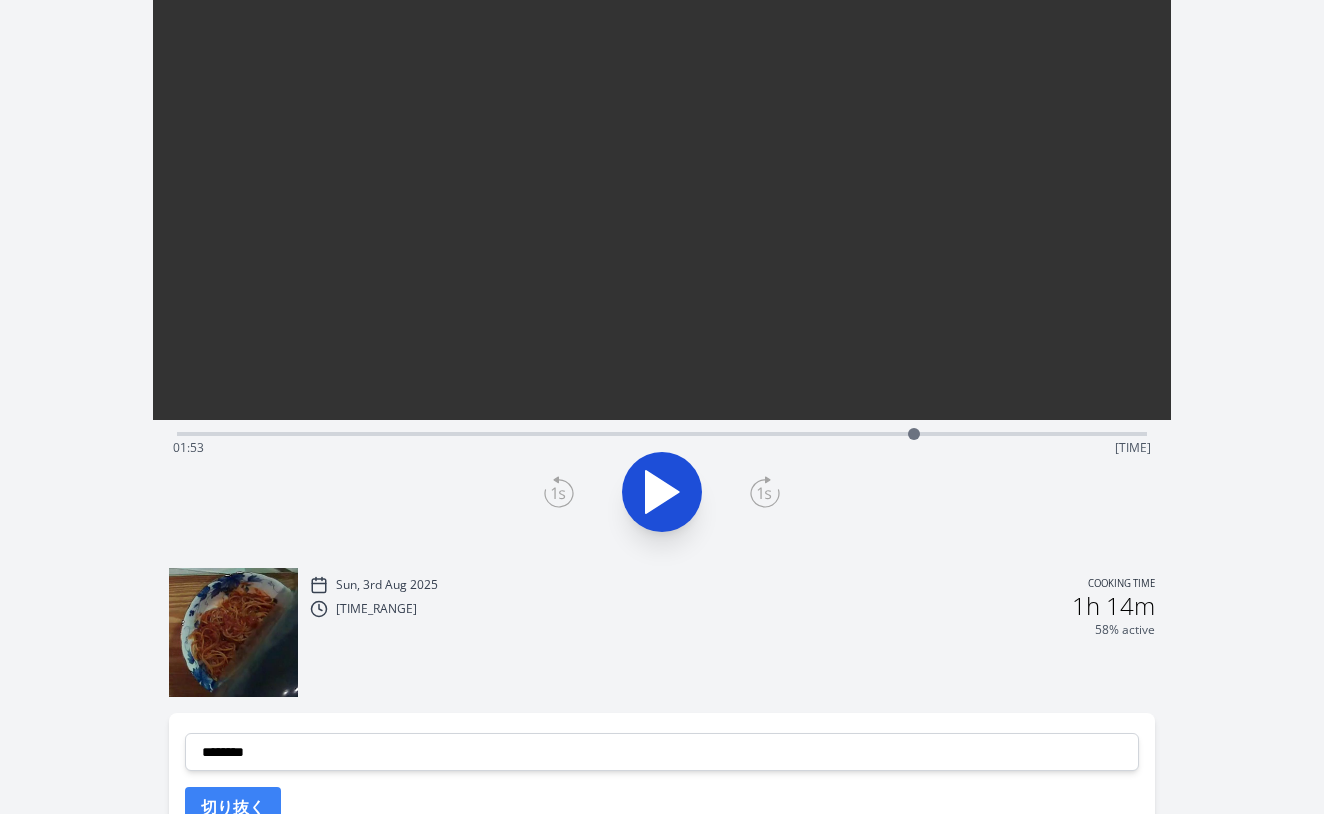 click on "Time elapsed:  [TIME]
Time remaining:  [TIME]" at bounding box center [662, 448] 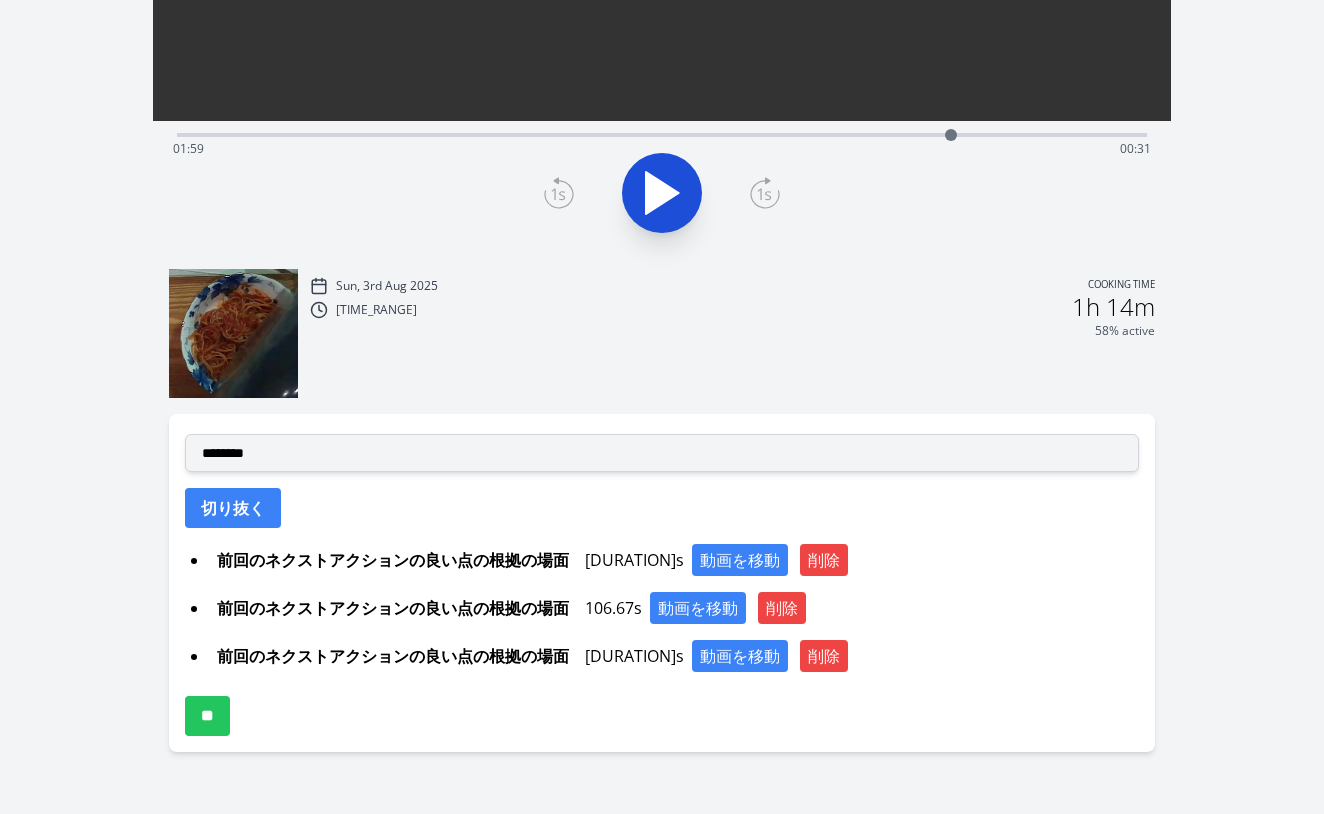 scroll, scrollTop: 491, scrollLeft: 0, axis: vertical 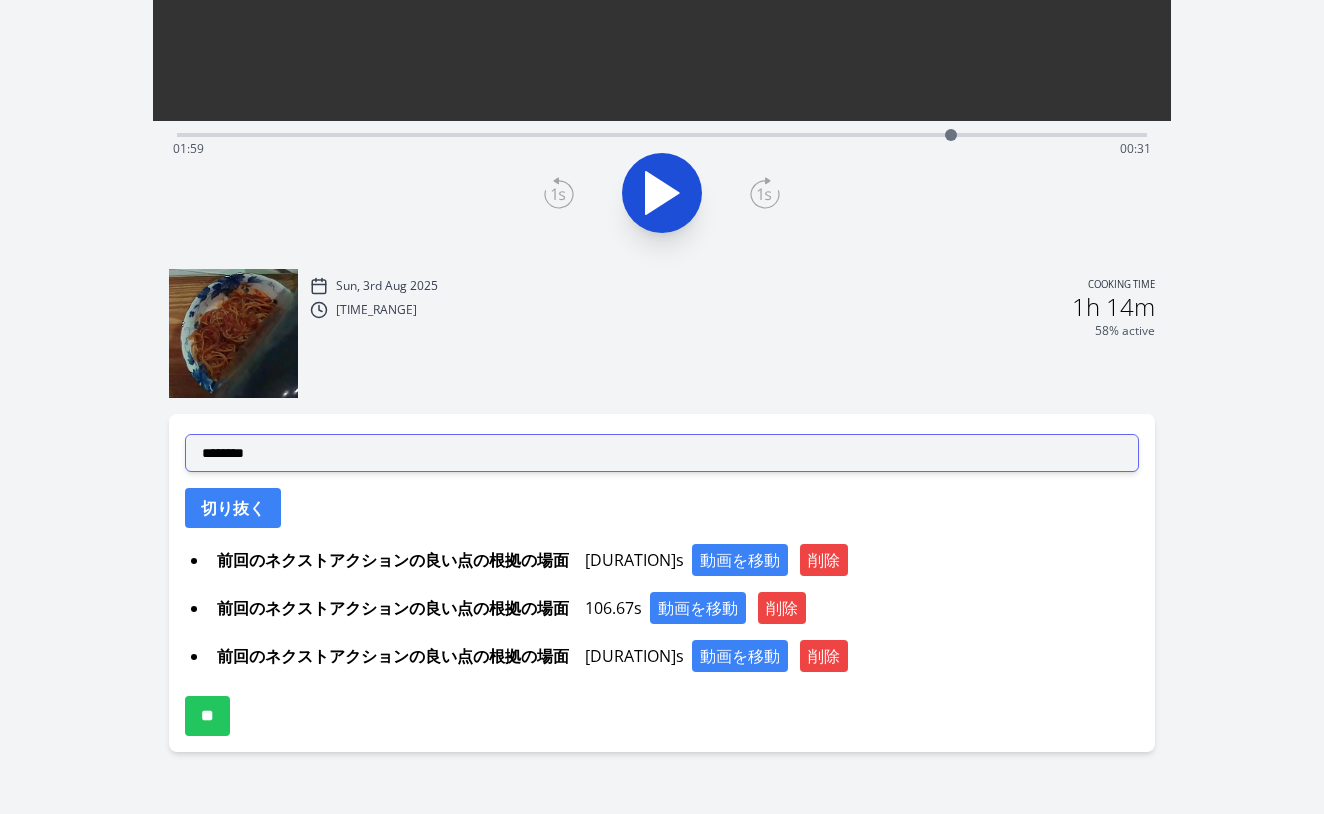 select on "**********" 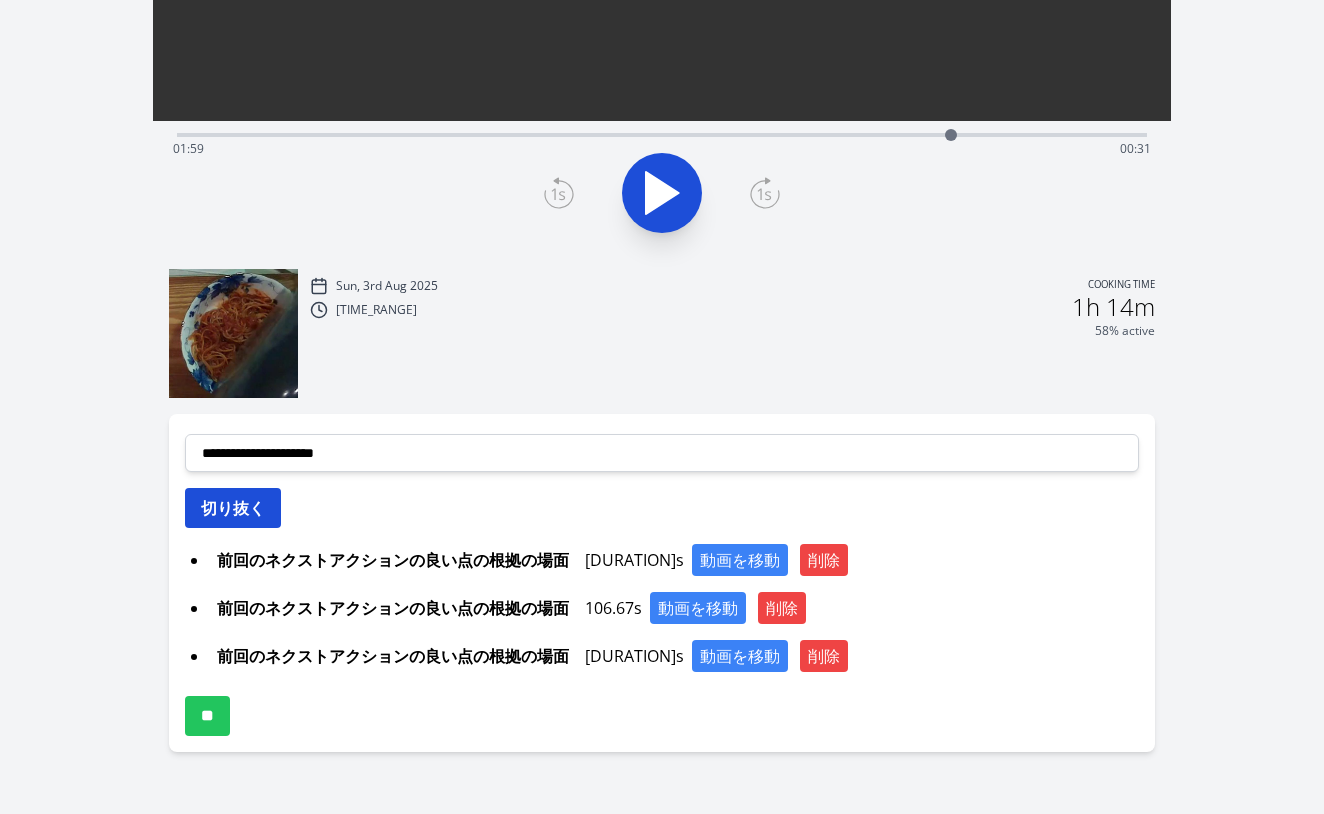 click on "切り抜く" at bounding box center (233, 508) 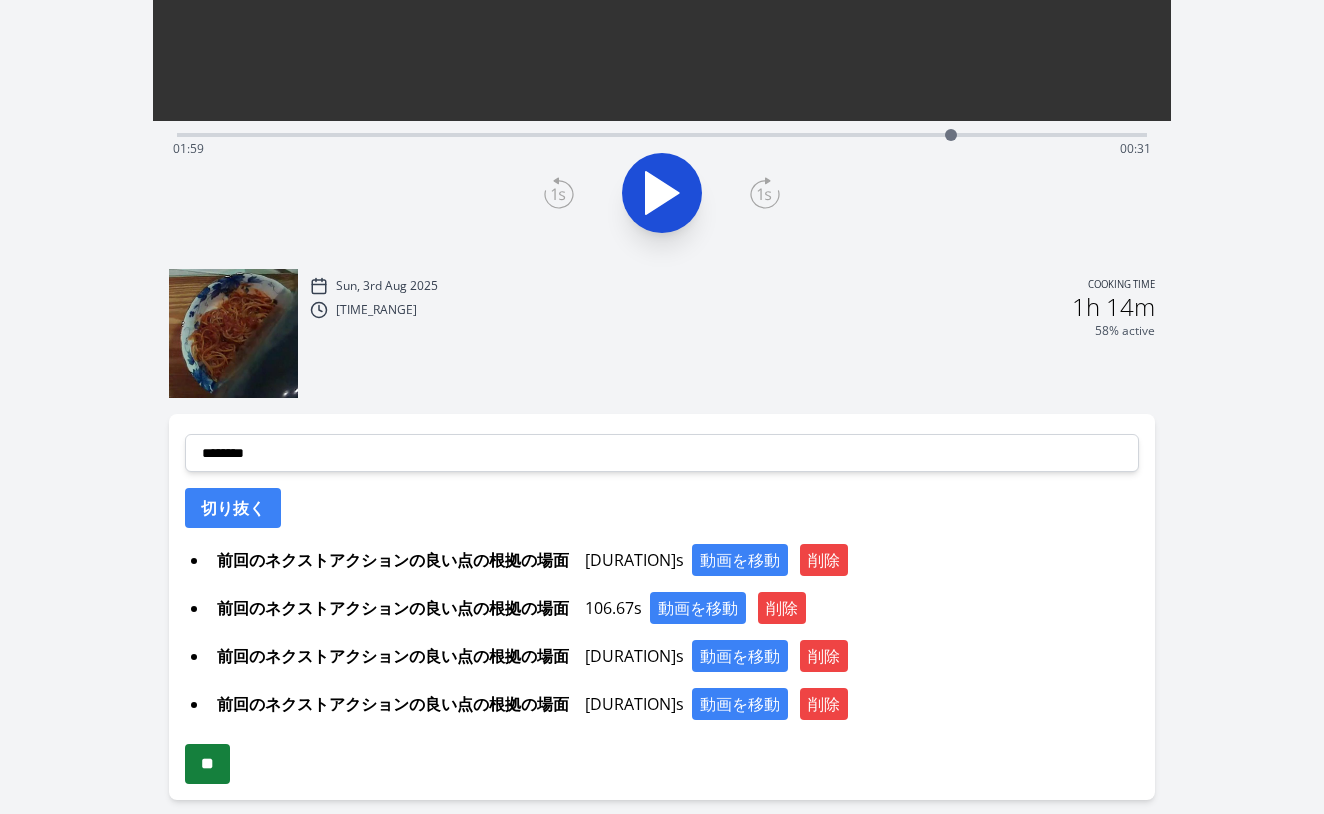 click on "**" at bounding box center [207, 764] 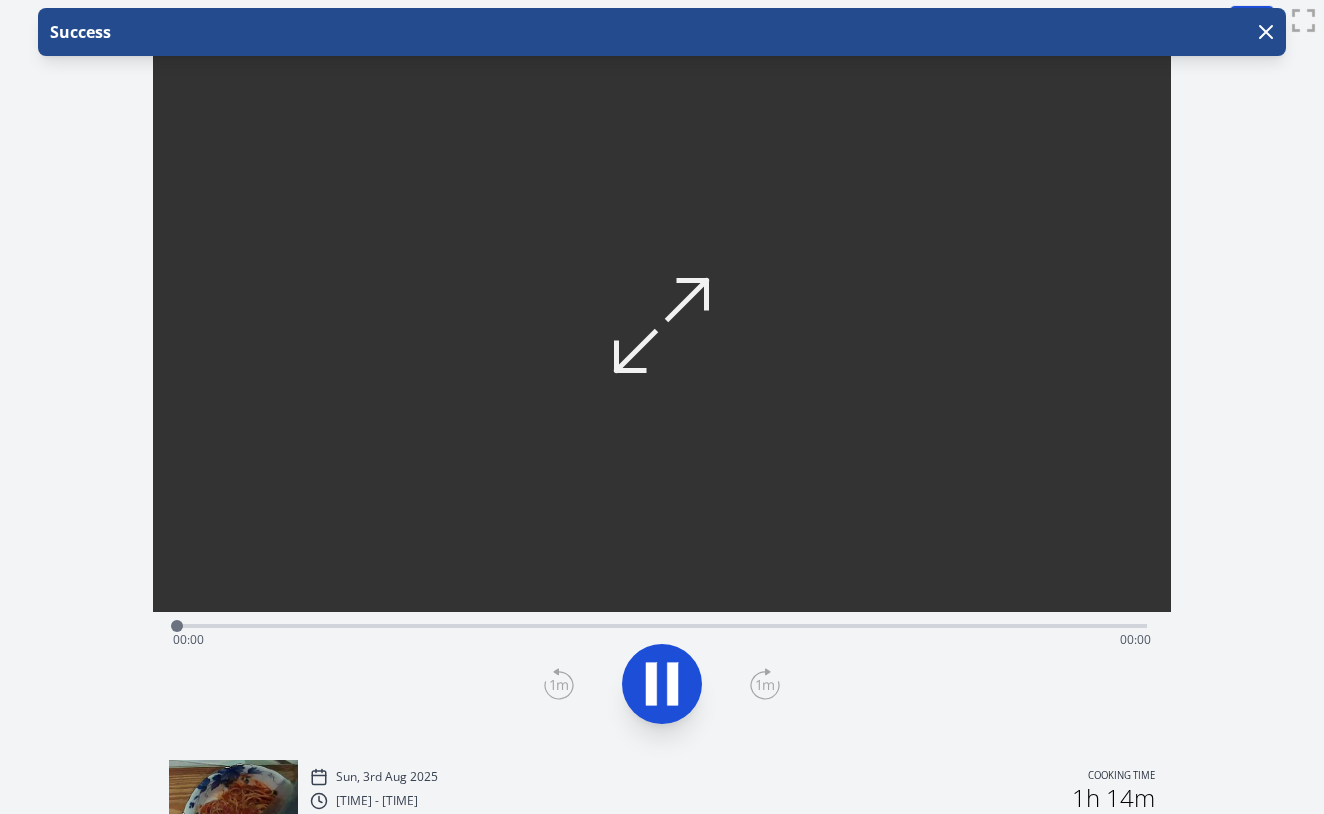 scroll, scrollTop: 0, scrollLeft: 0, axis: both 